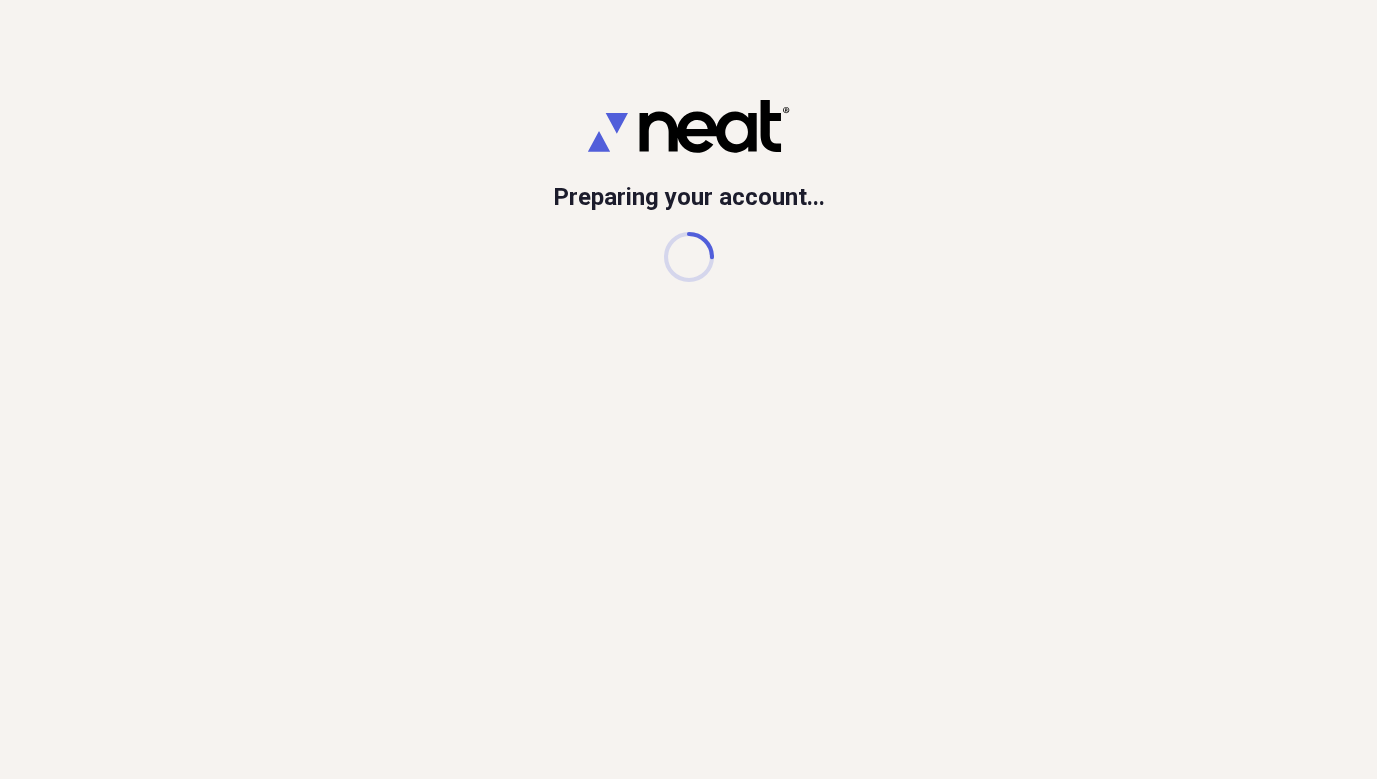 scroll, scrollTop: 0, scrollLeft: 0, axis: both 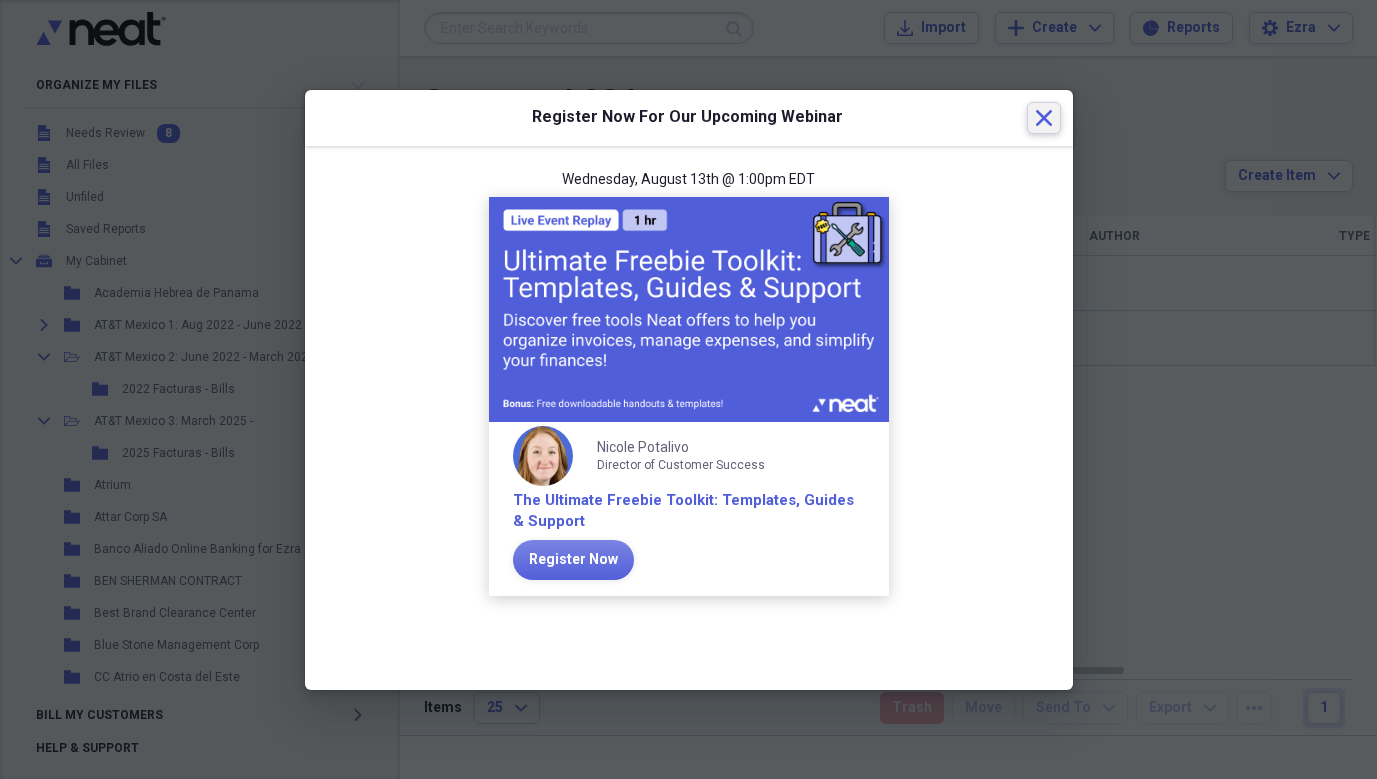 click on "Close" at bounding box center (1044, 118) 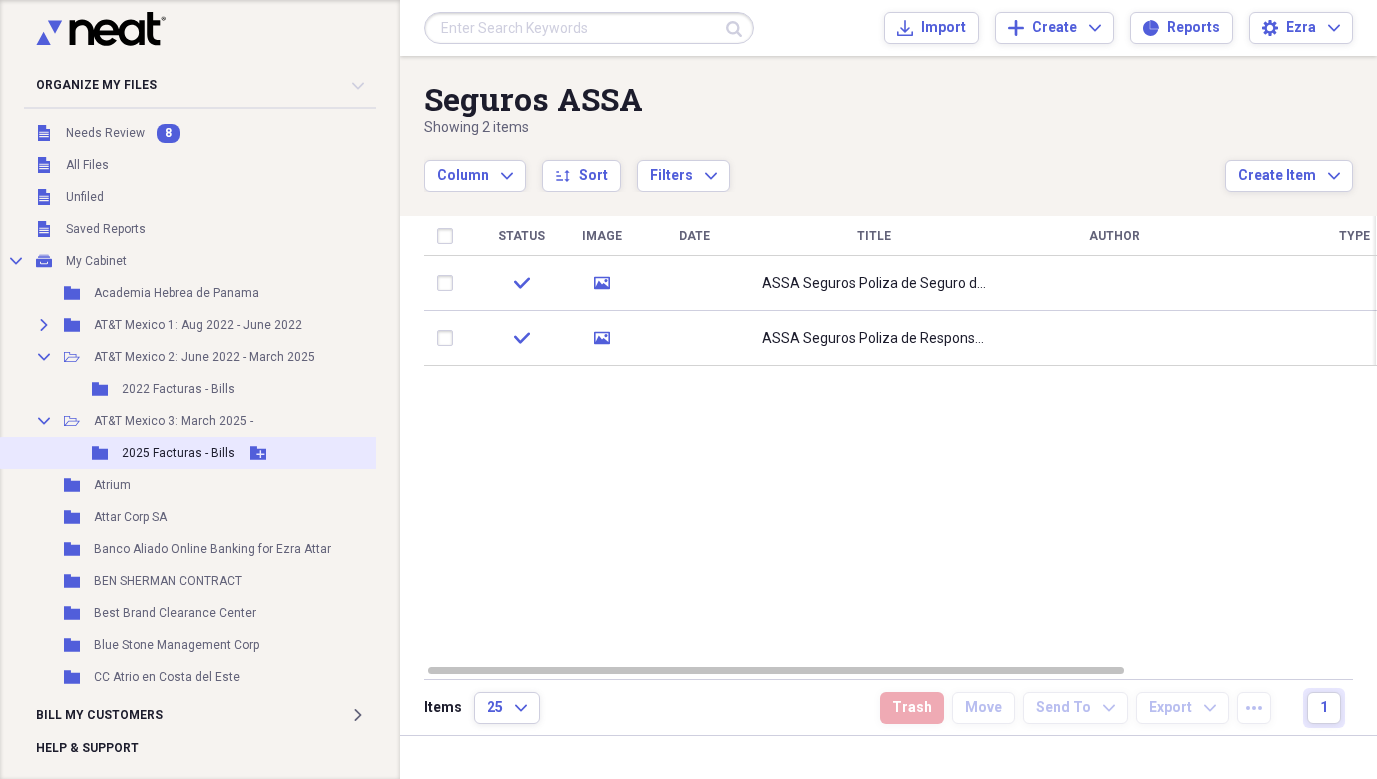 click on "2025 Facturas - Bills" at bounding box center [178, 453] 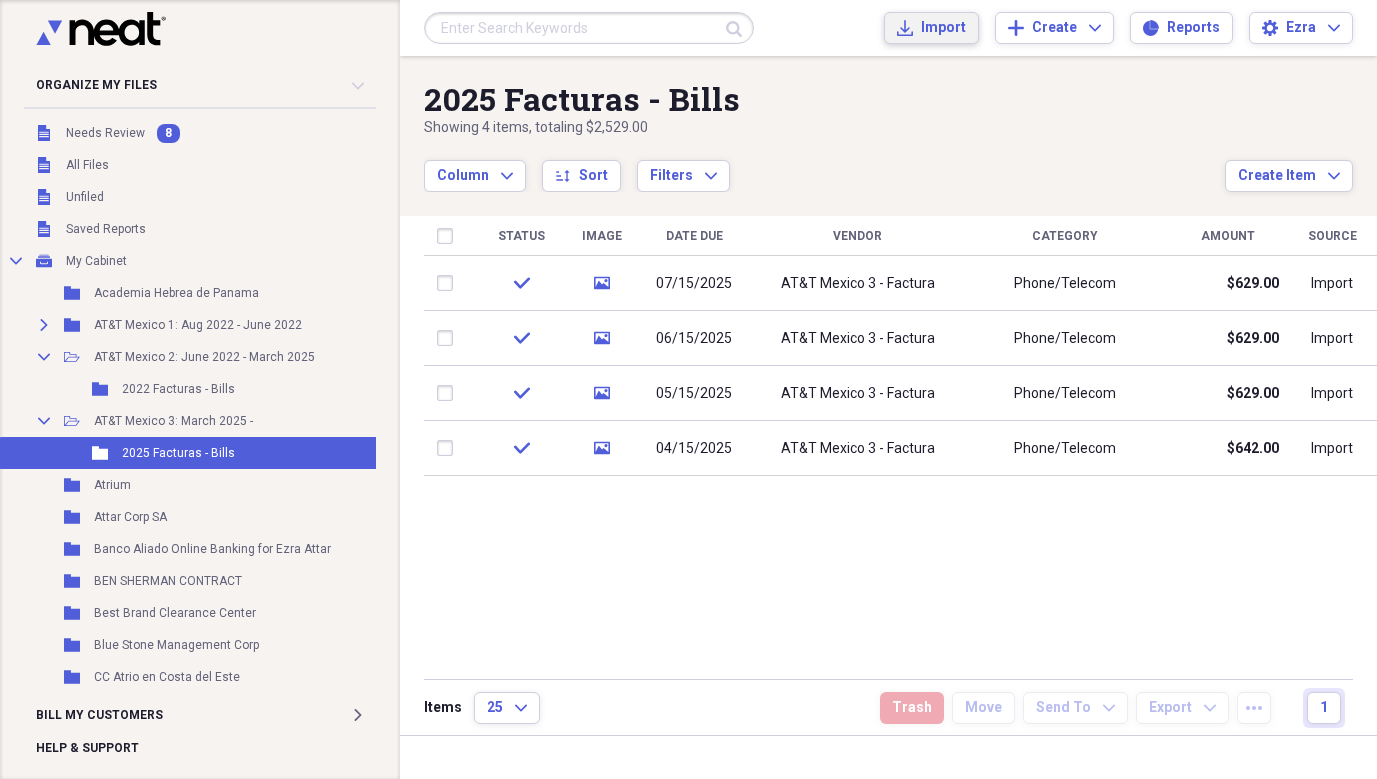click on "Import Import" at bounding box center (931, 28) 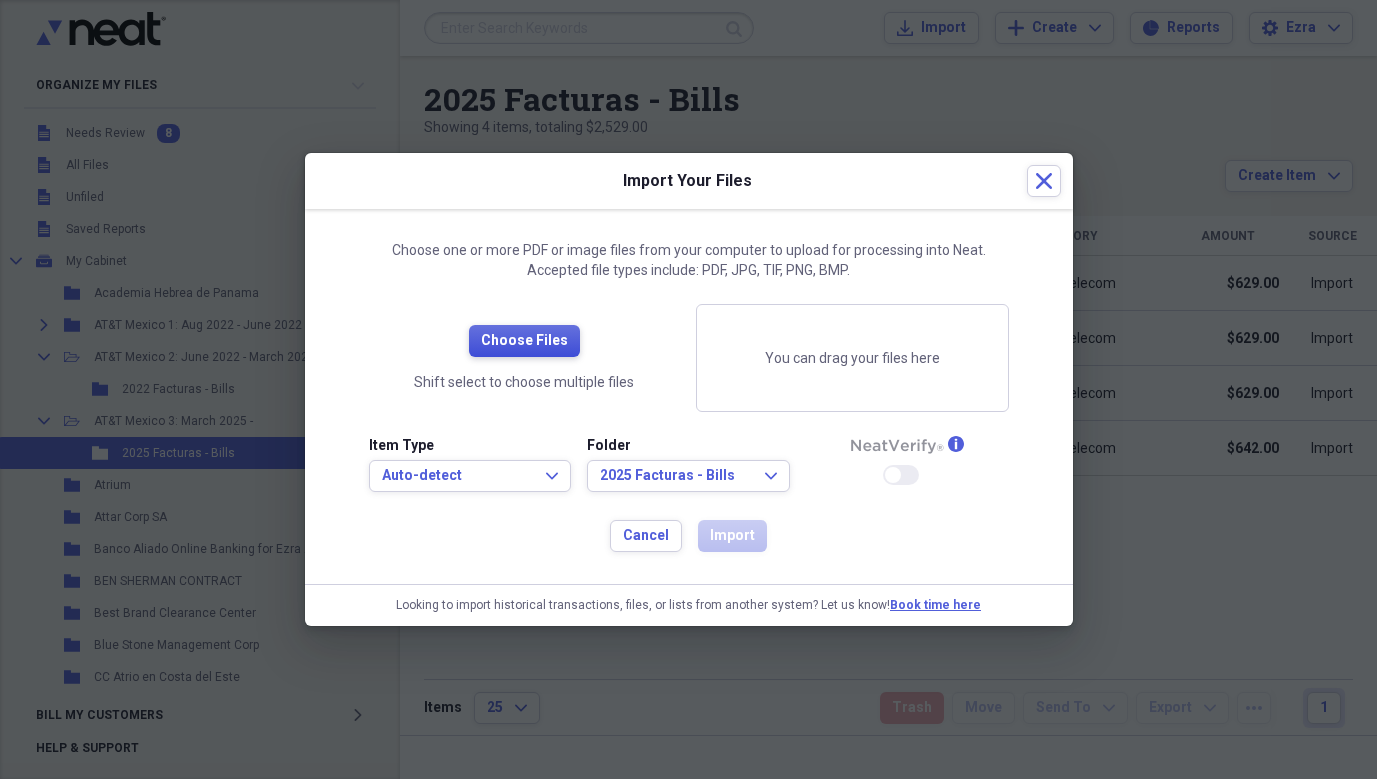 click on "Choose Files" at bounding box center [524, 341] 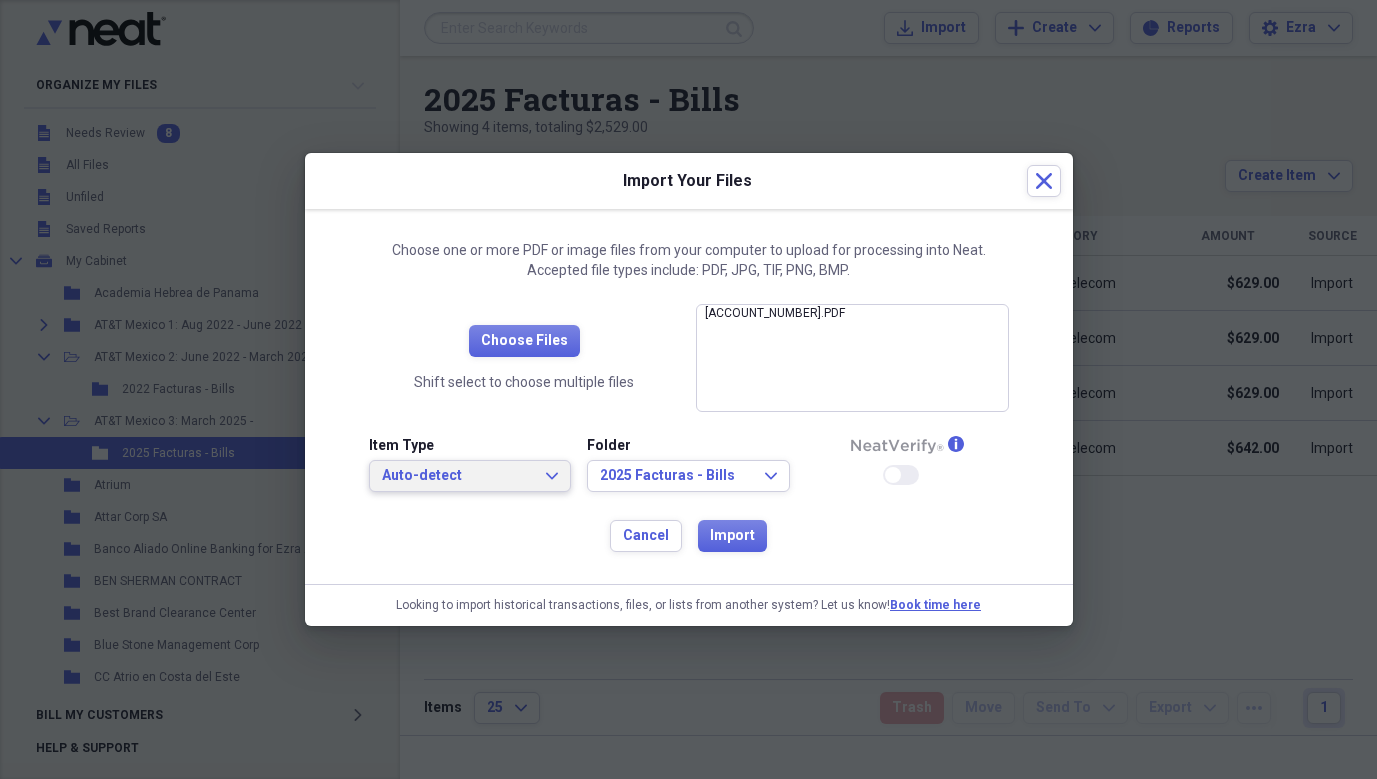 click on "Auto-detect Expand" at bounding box center (470, 476) 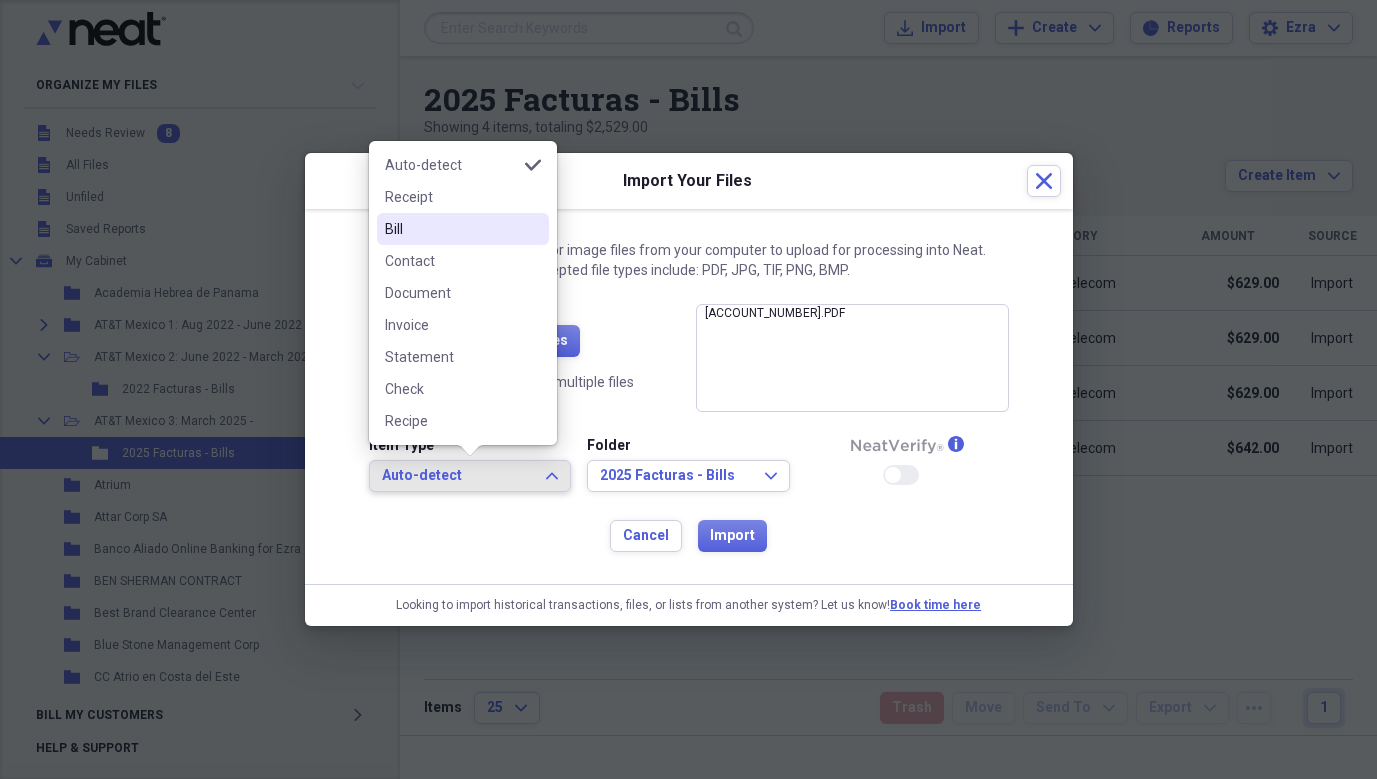 click on "Bill" at bounding box center (451, 229) 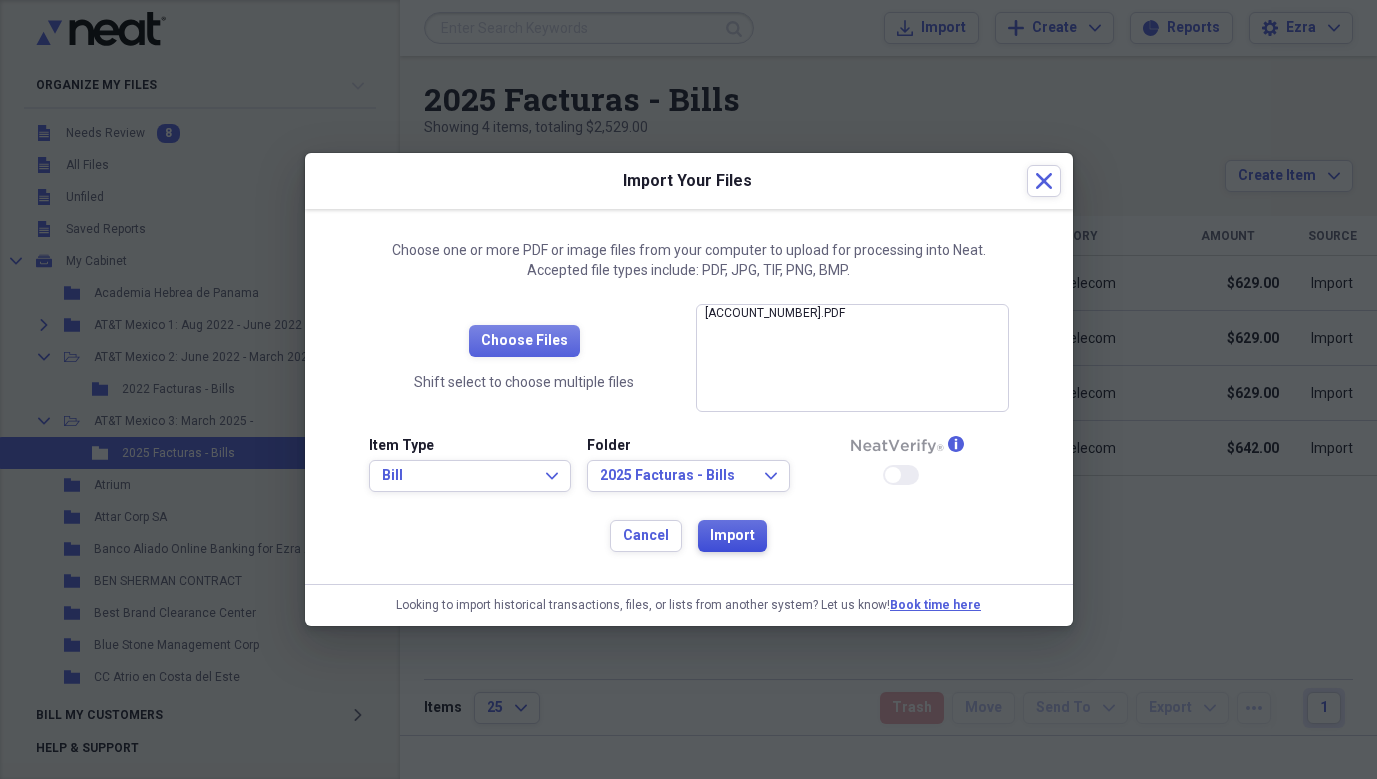 click on "Import" at bounding box center [732, 536] 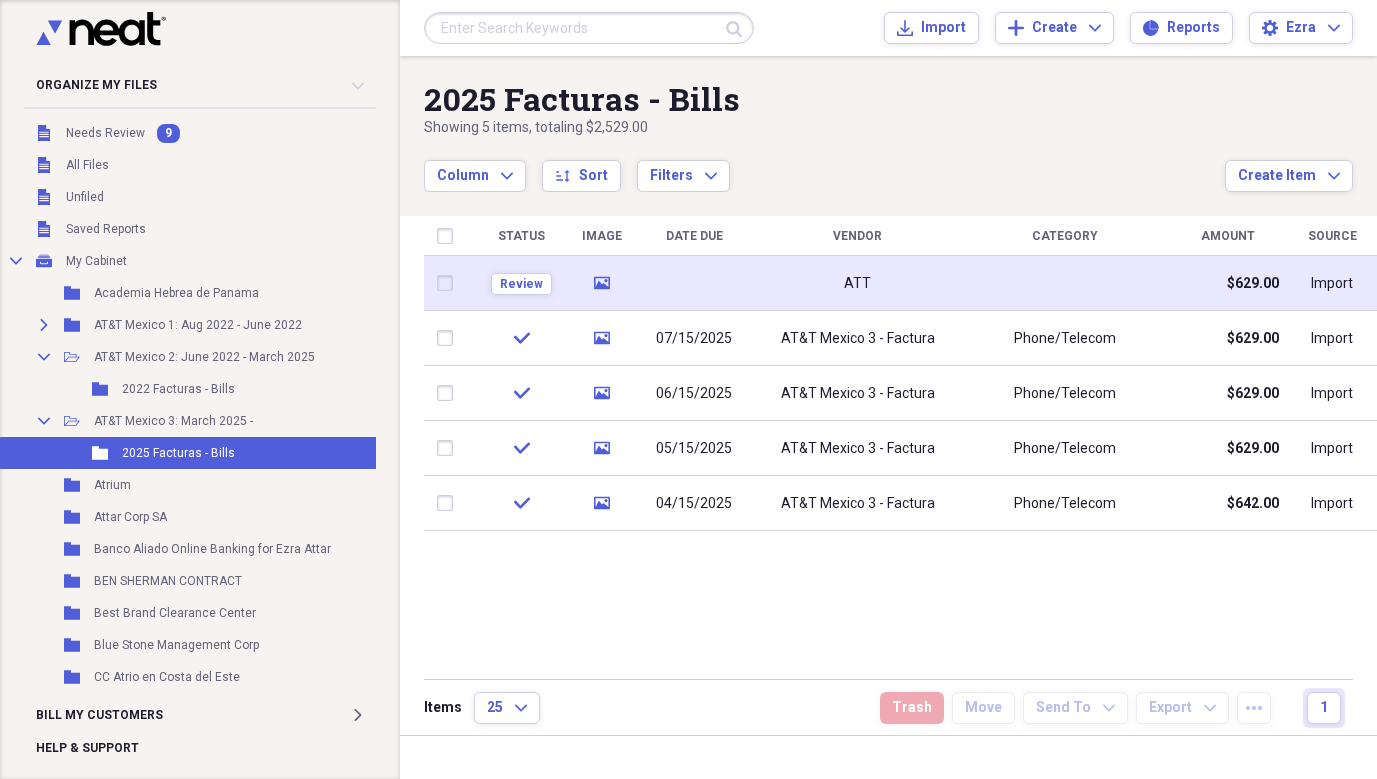 click on "media" 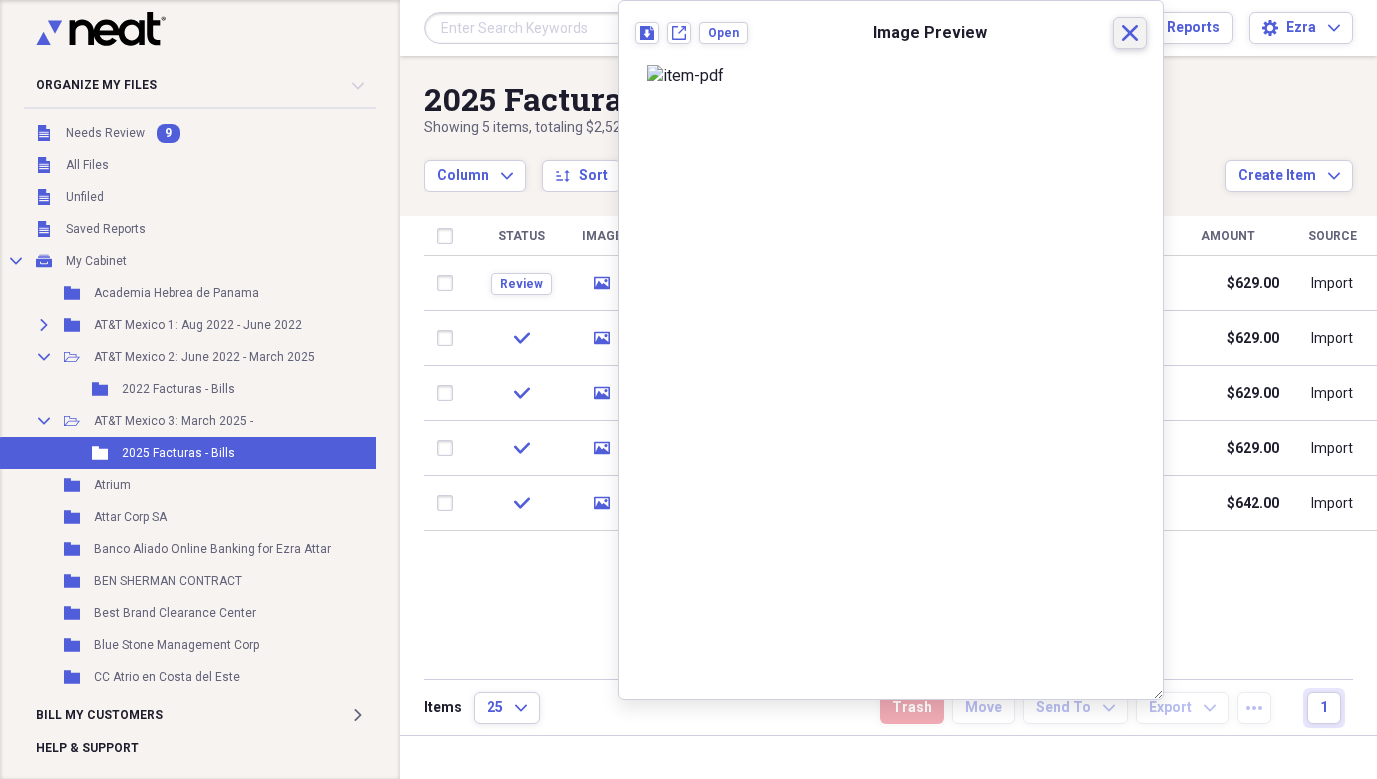 click 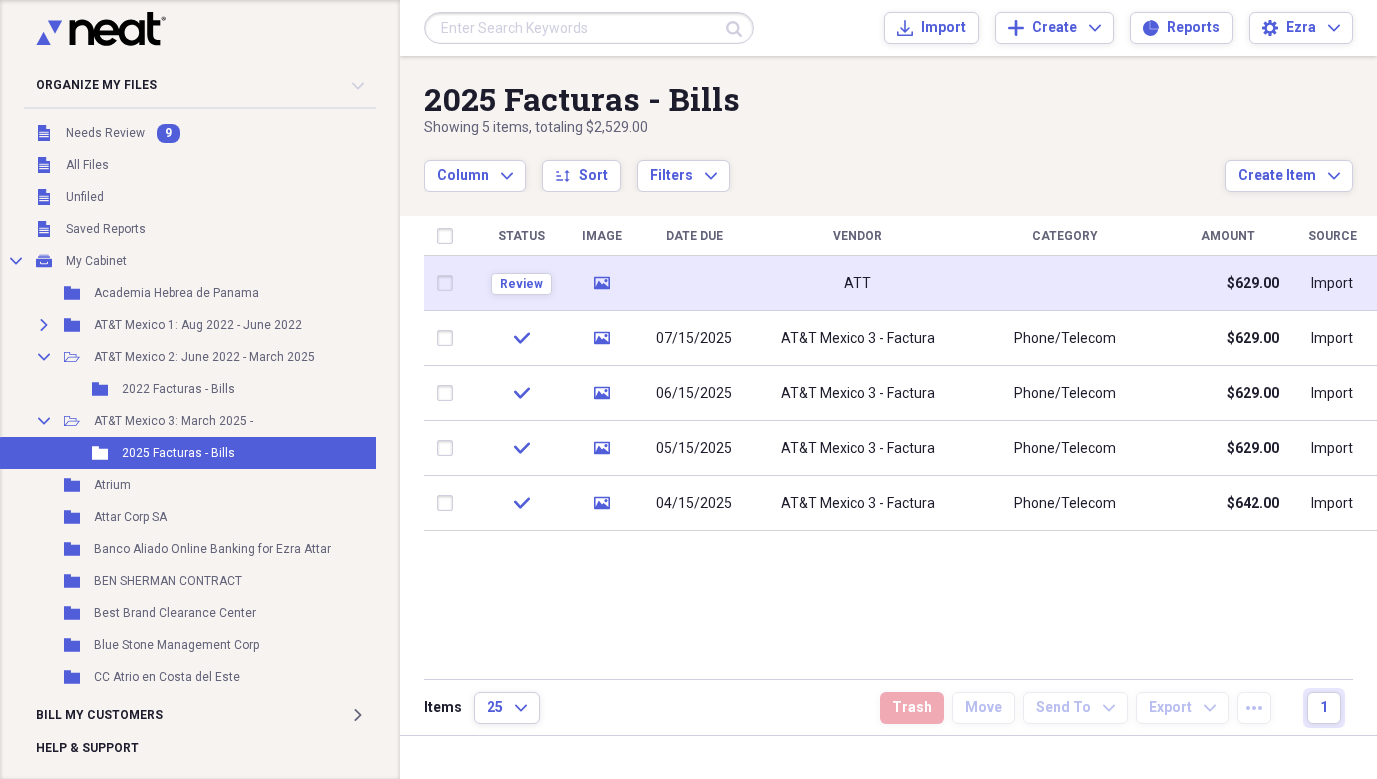 click at bounding box center (694, 283) 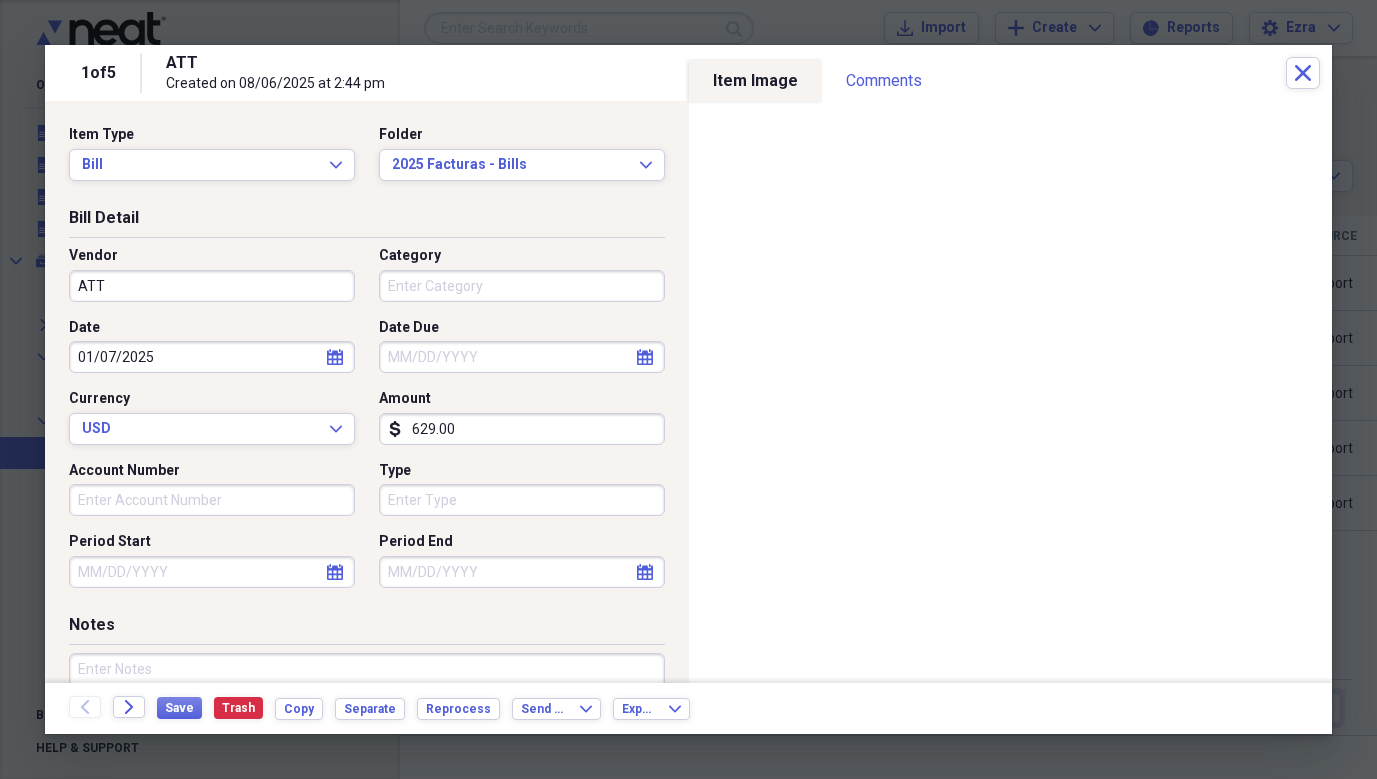 click on "ATT" at bounding box center (212, 286) 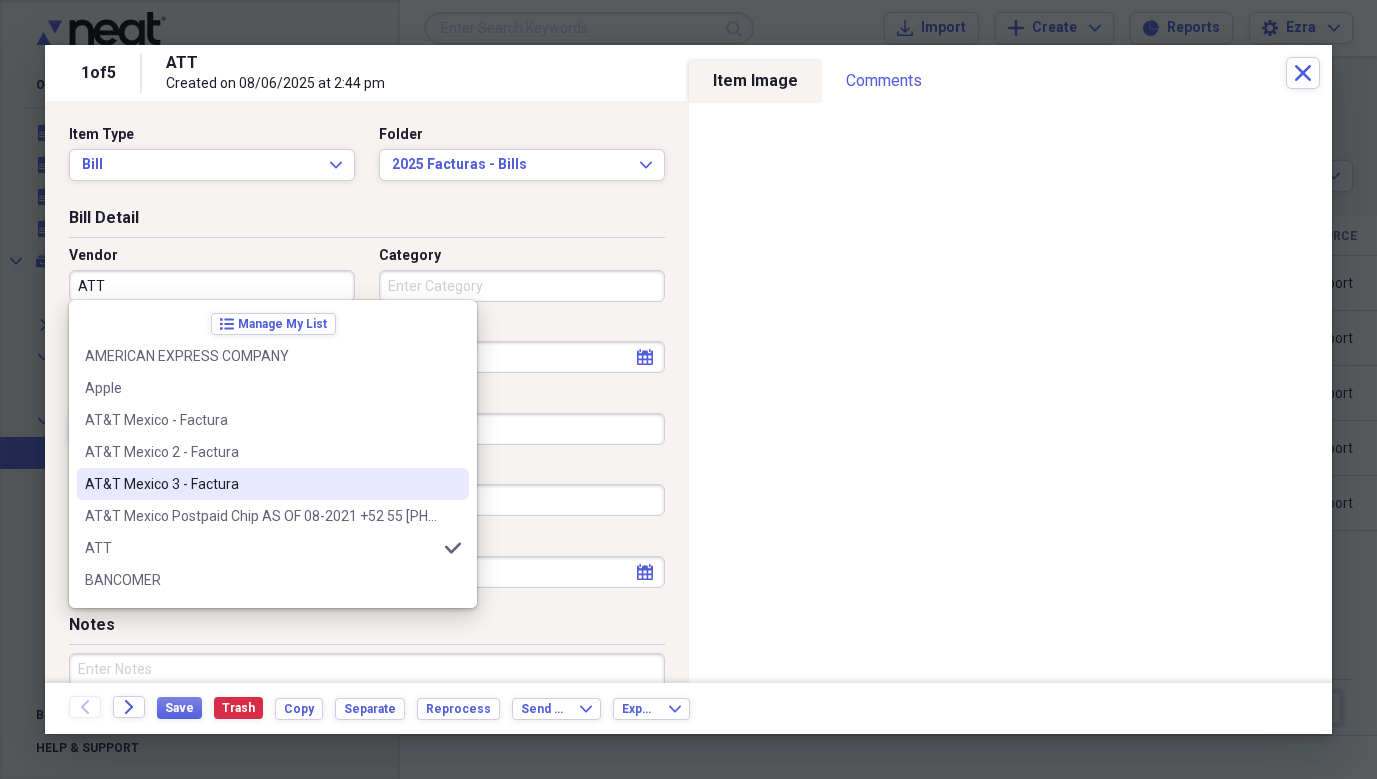 click on "AT&T Mexico 3 - Factura" at bounding box center [261, 484] 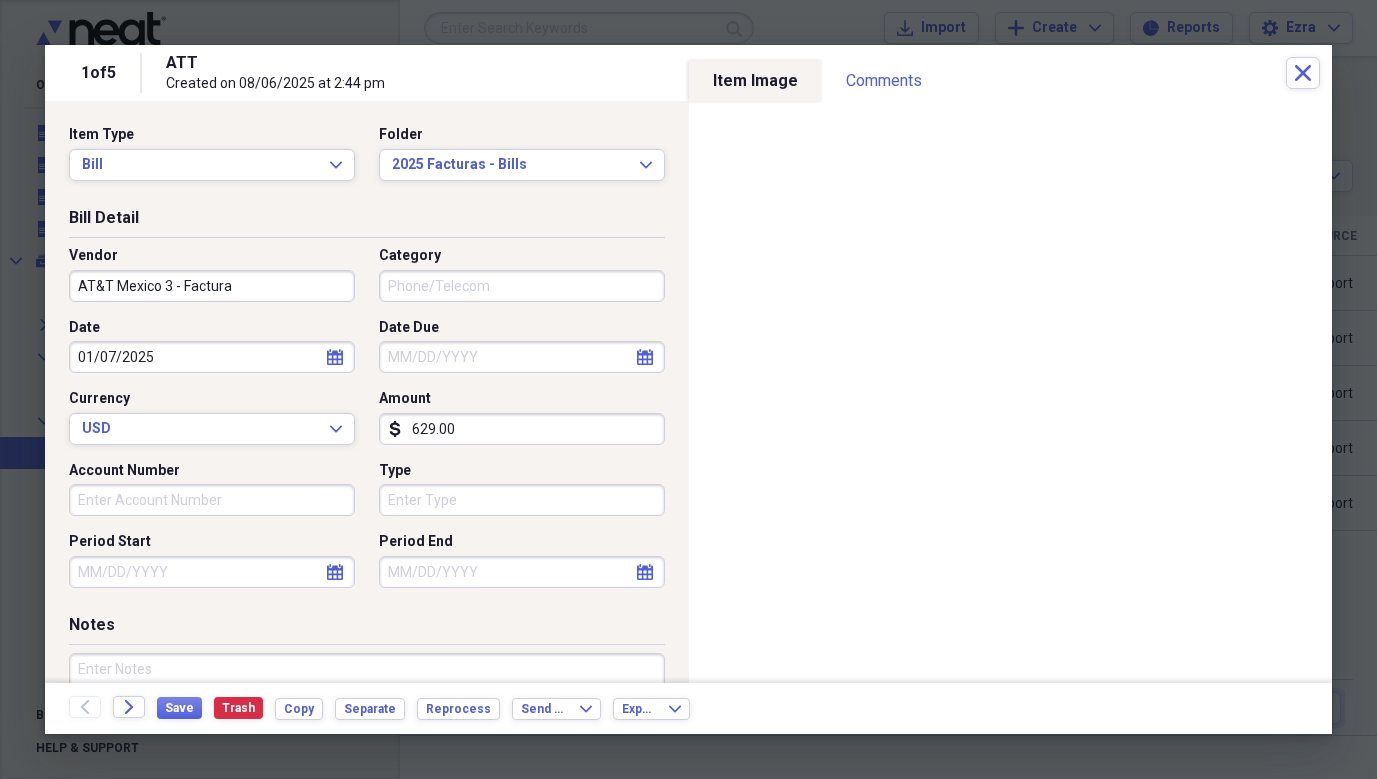 type on "Phone/Telecom" 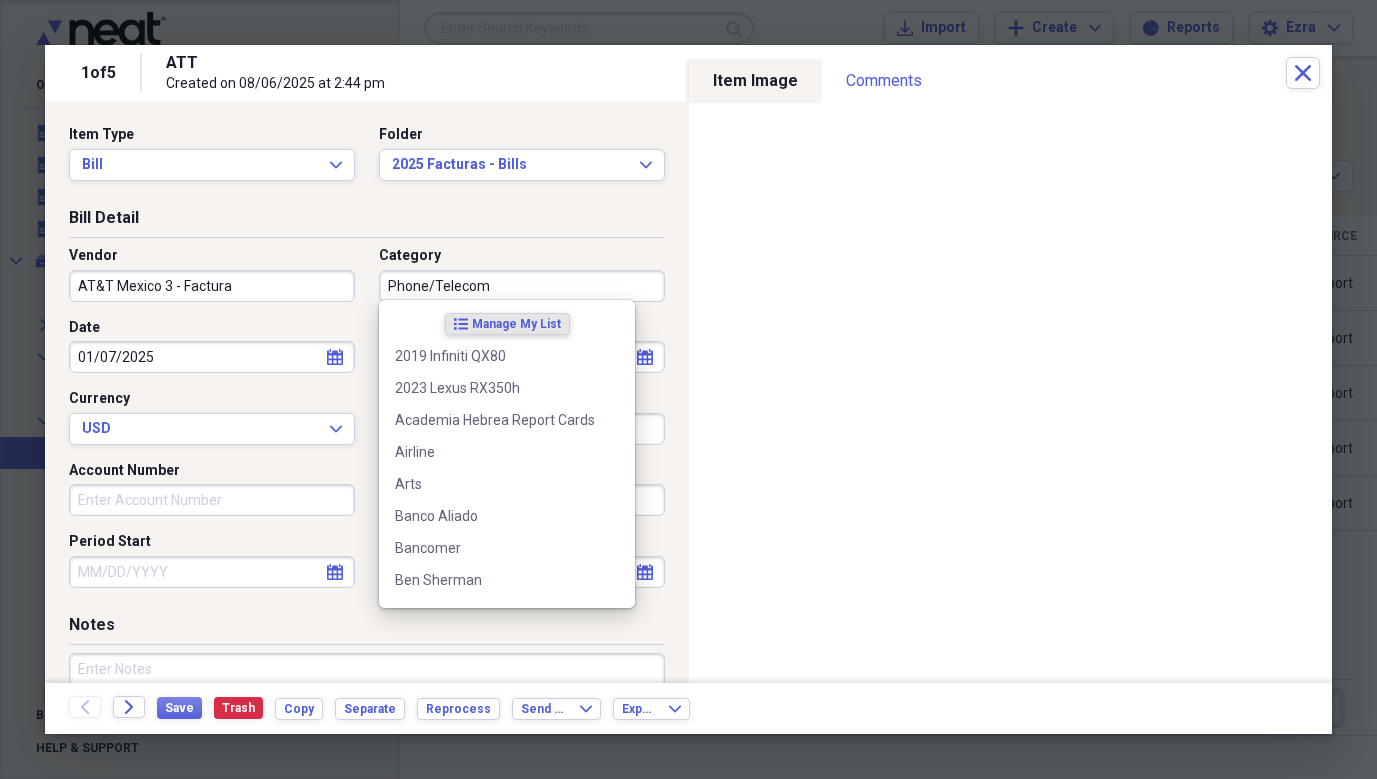click on "Phone/Telecom" at bounding box center [522, 286] 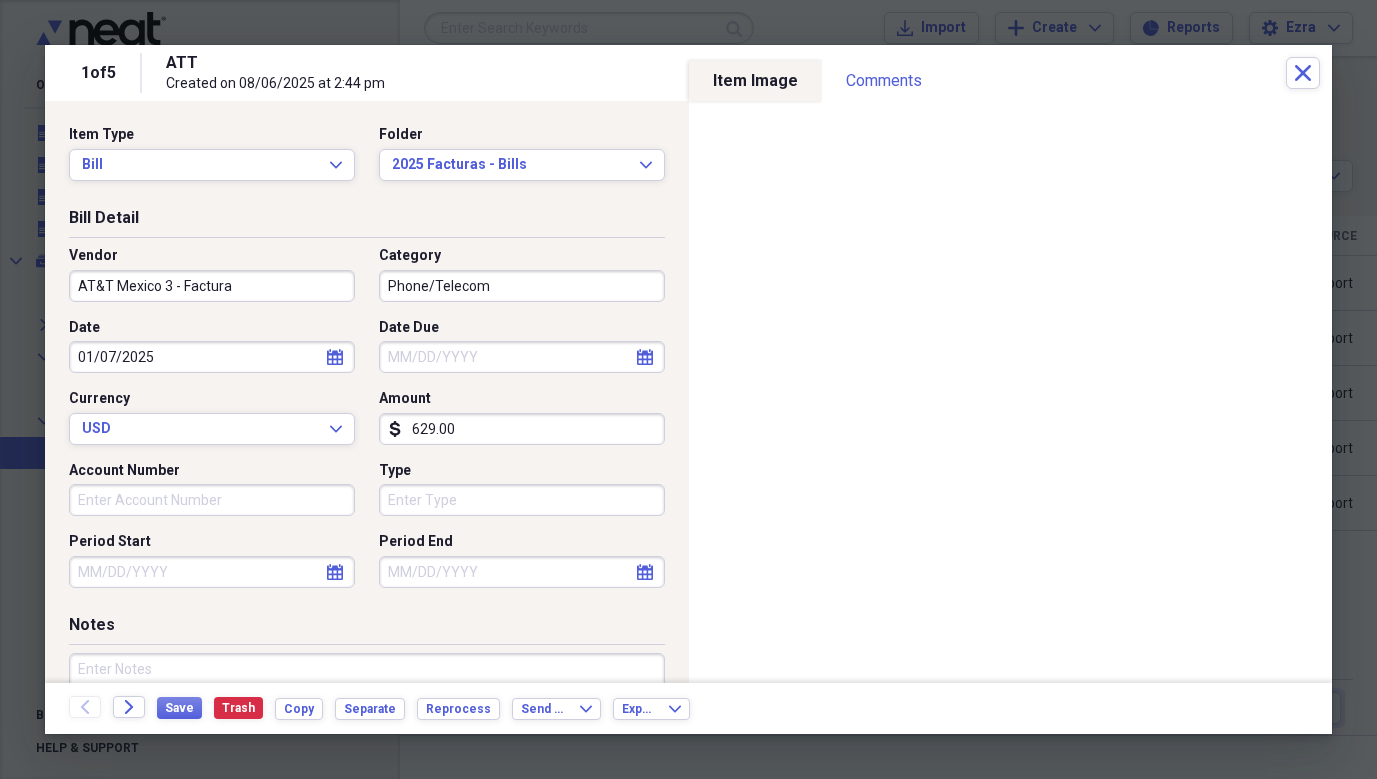 click on "Account Number" at bounding box center (212, 500) 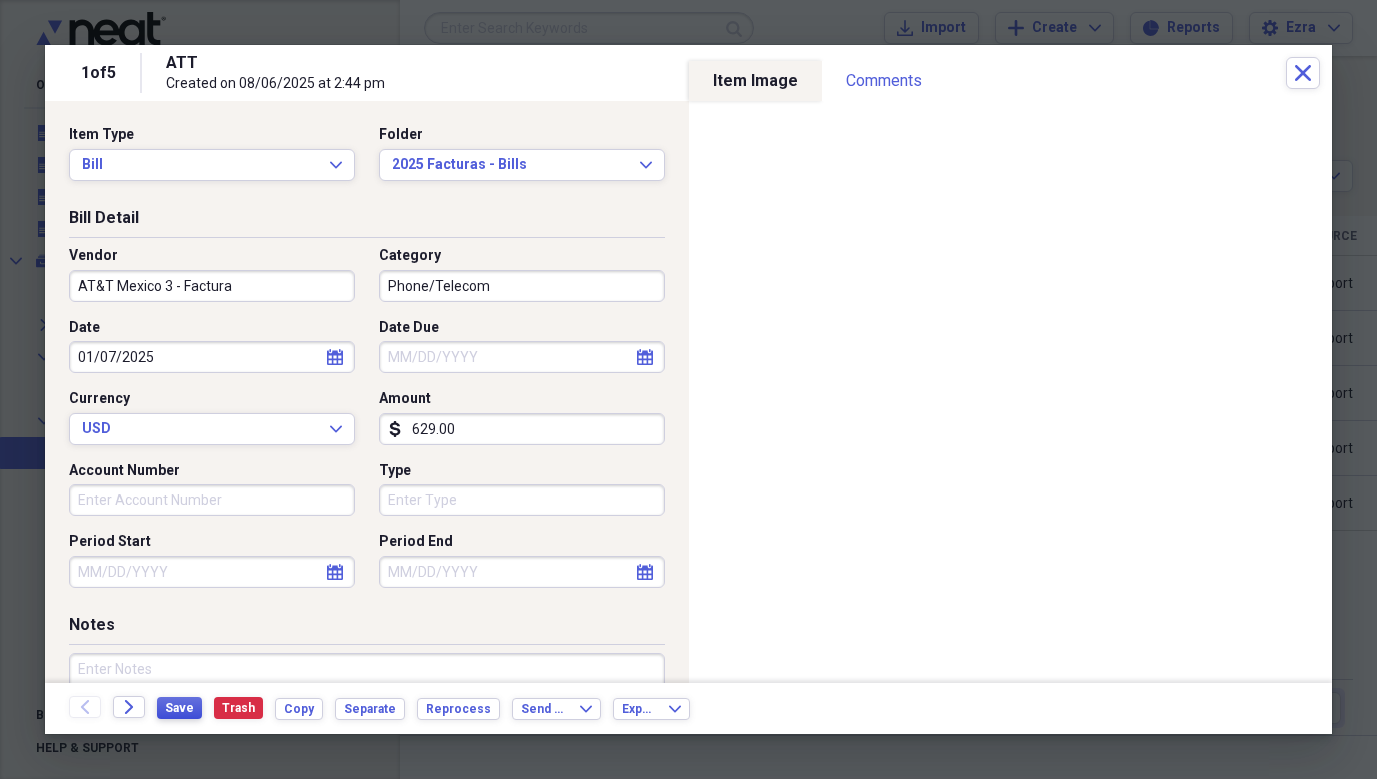 click on "Save" at bounding box center (179, 708) 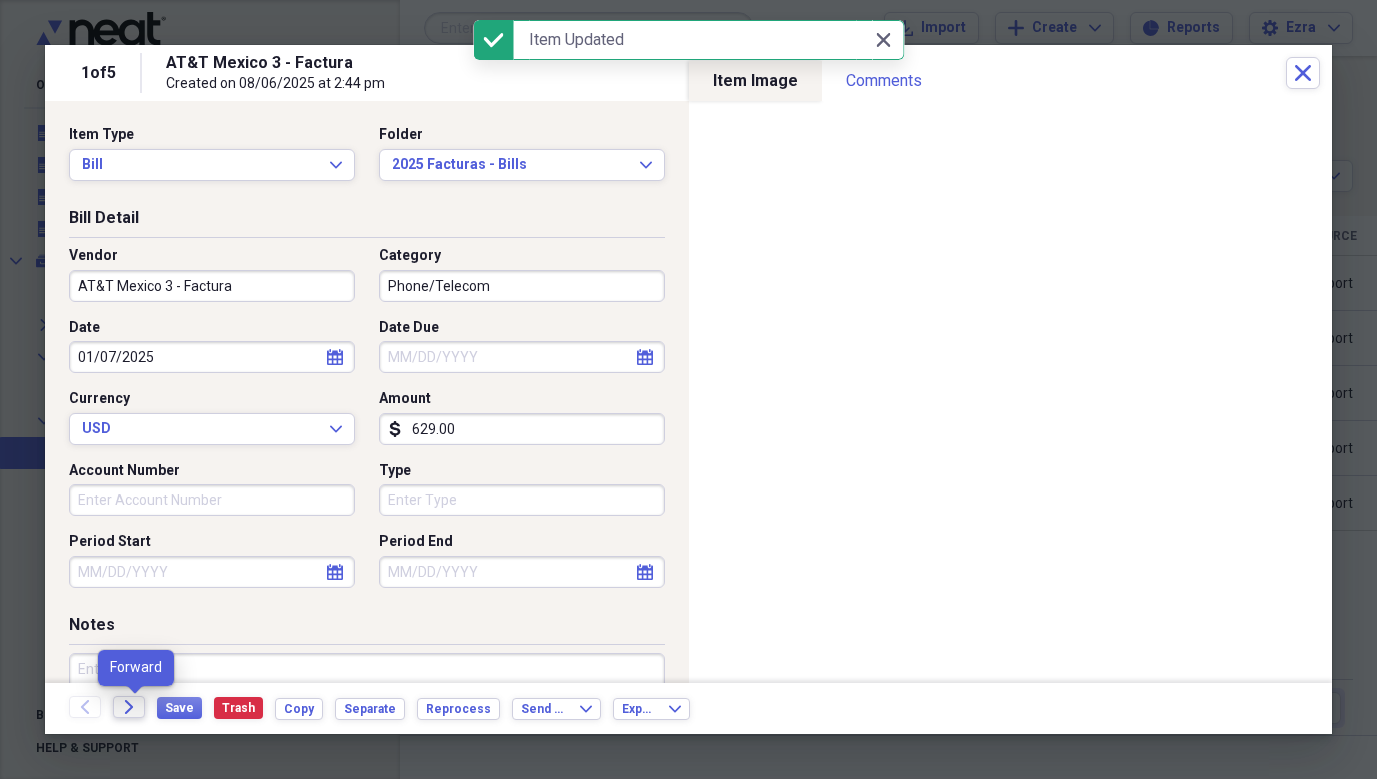 click on "Forward" 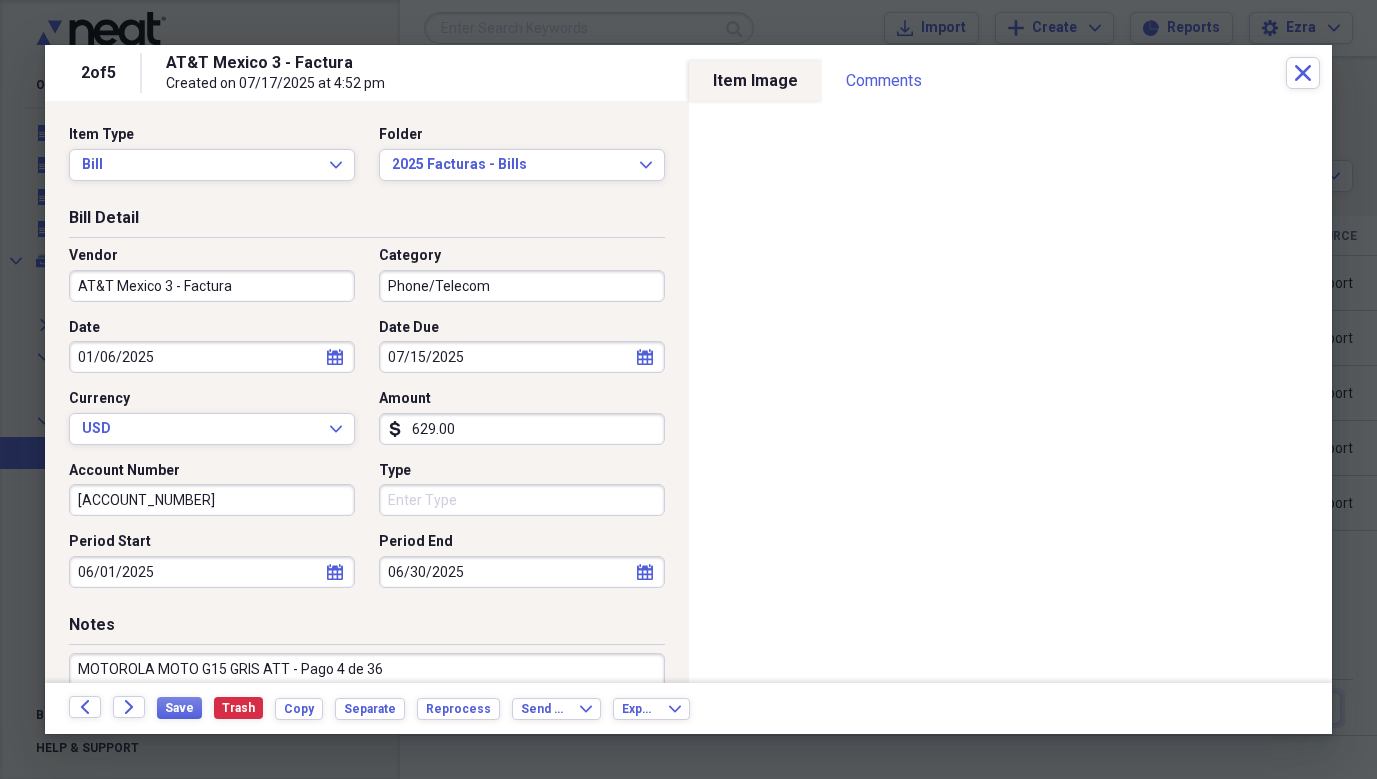 drag, startPoint x: 175, startPoint y: 498, endPoint x: 39, endPoint y: 481, distance: 137.05838 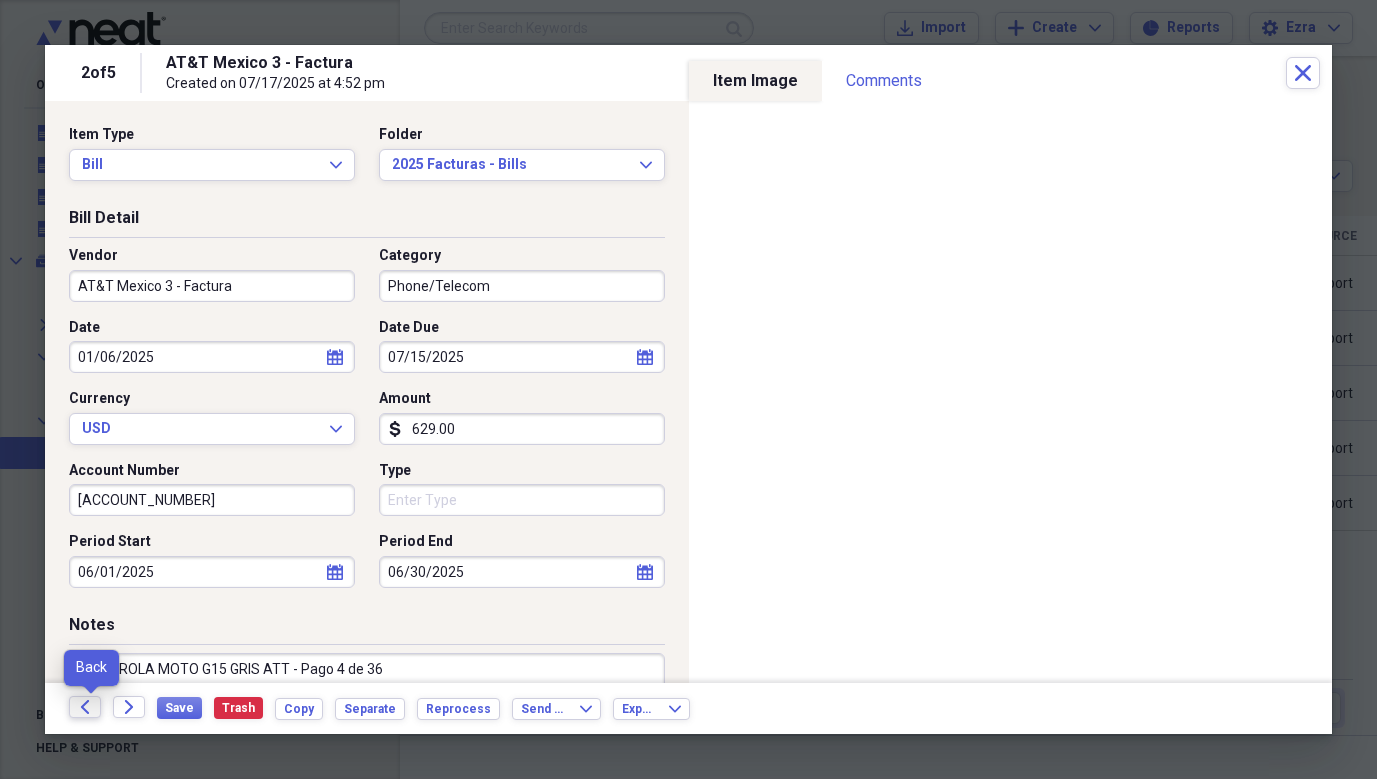 click on "Back" 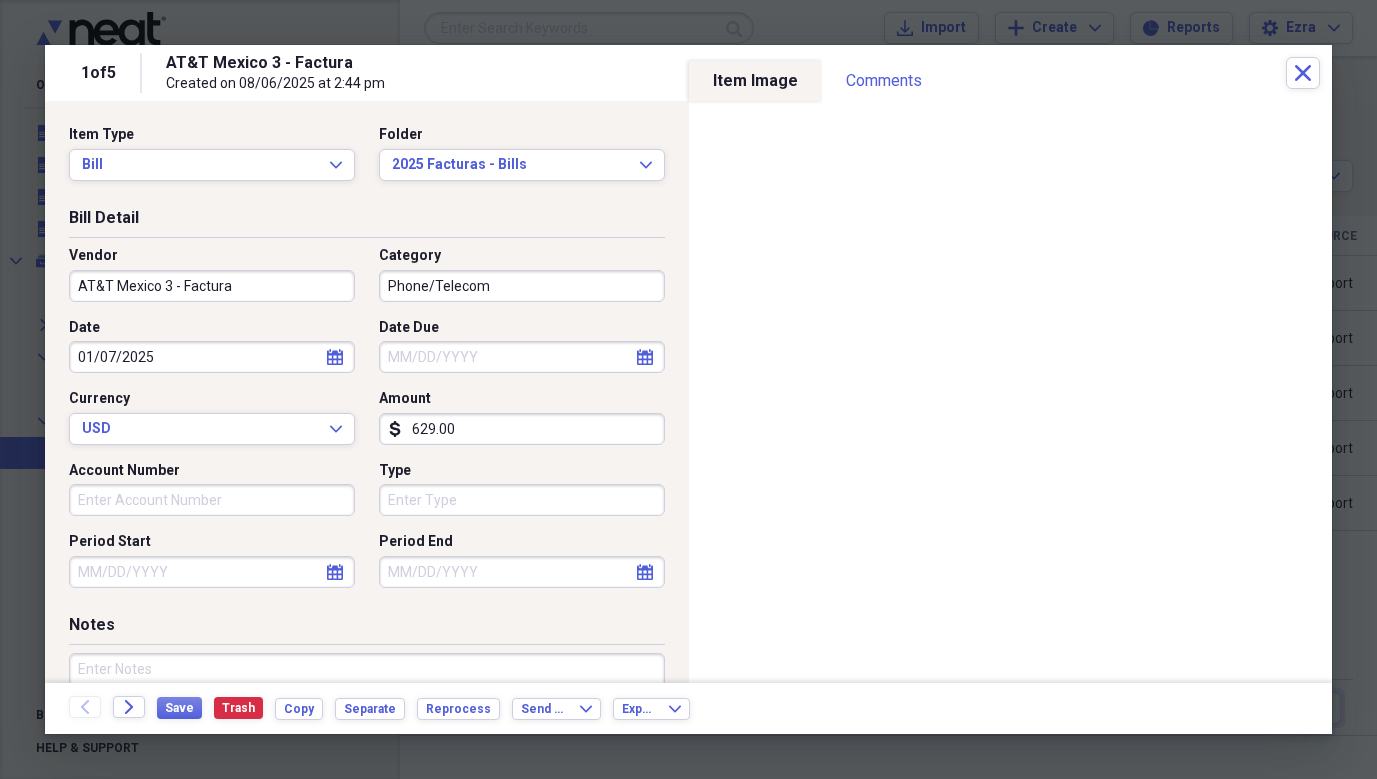 click on "Account Number" at bounding box center [212, 500] 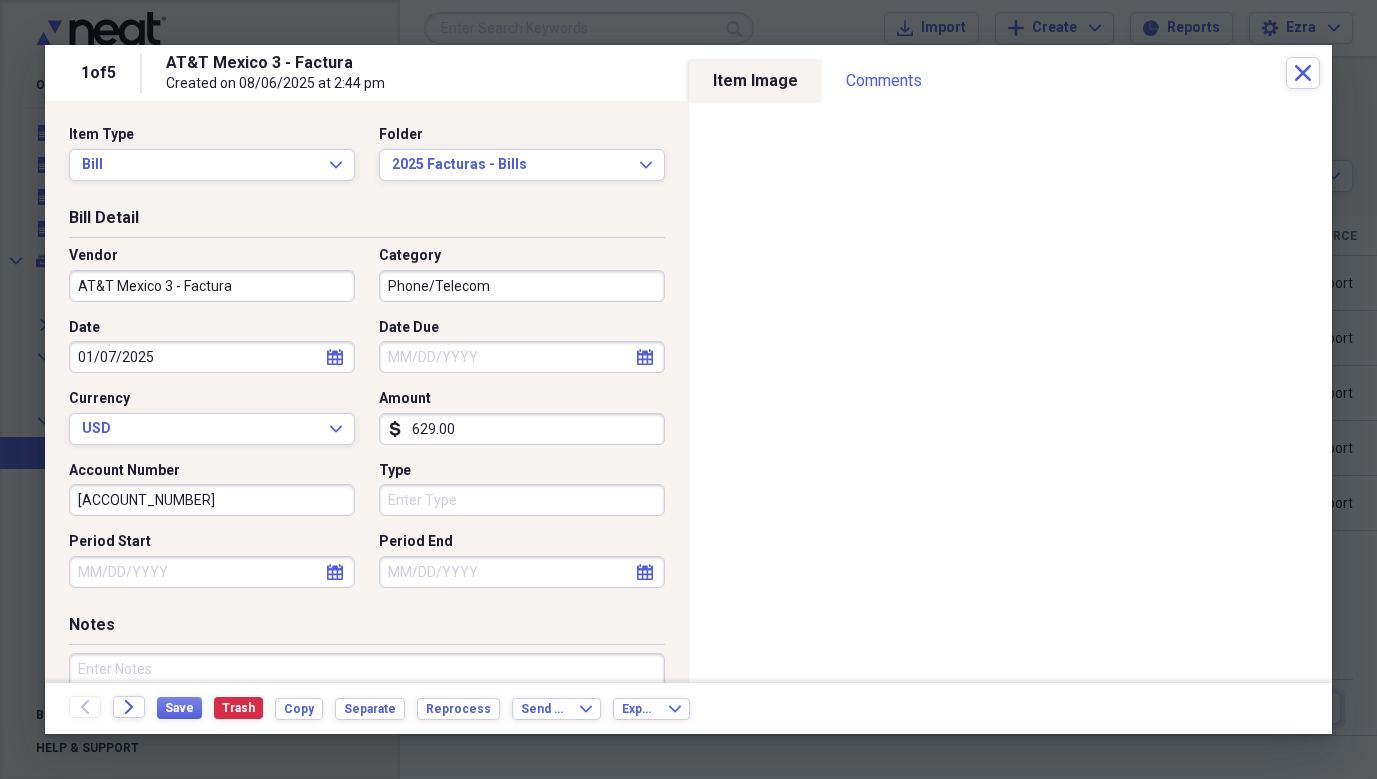 type on "[ACCOUNT_NUMBER]" 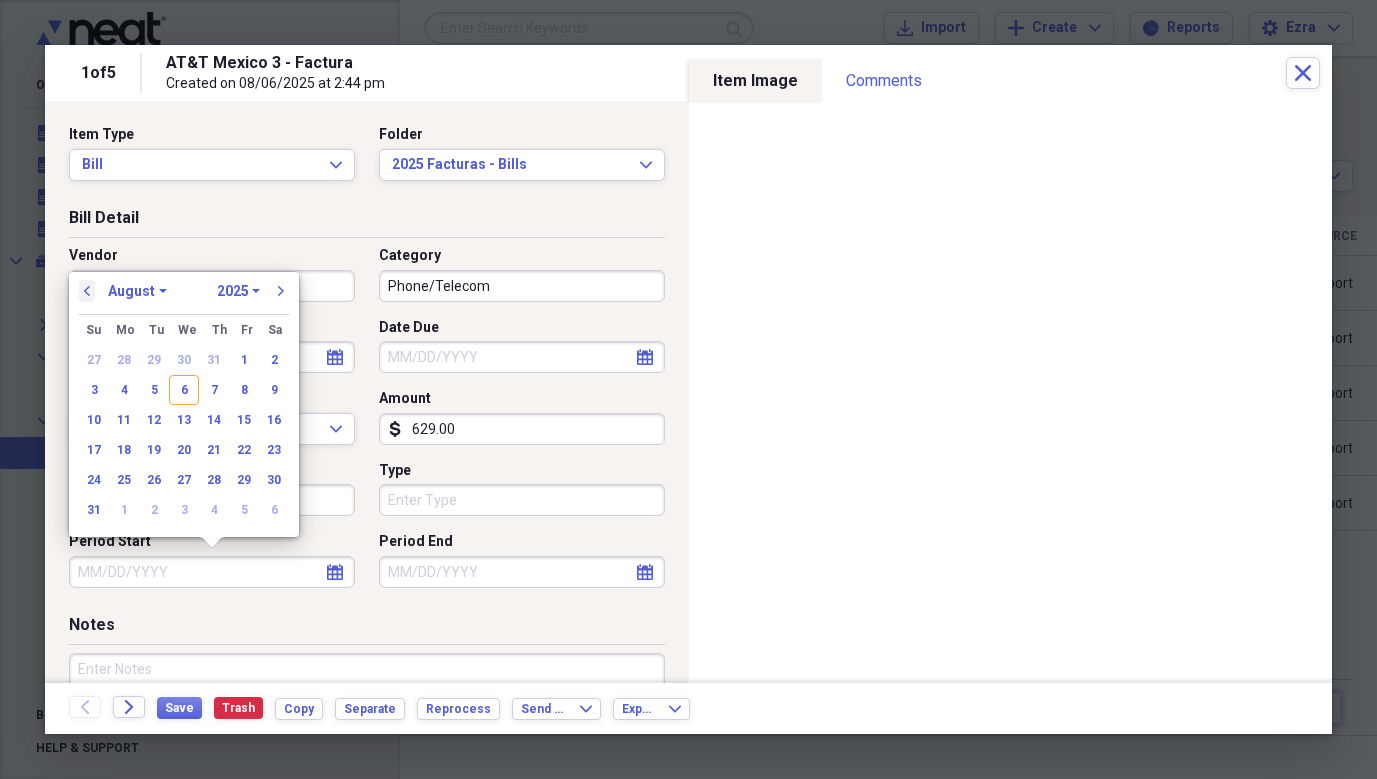 click on "previous" at bounding box center [87, 291] 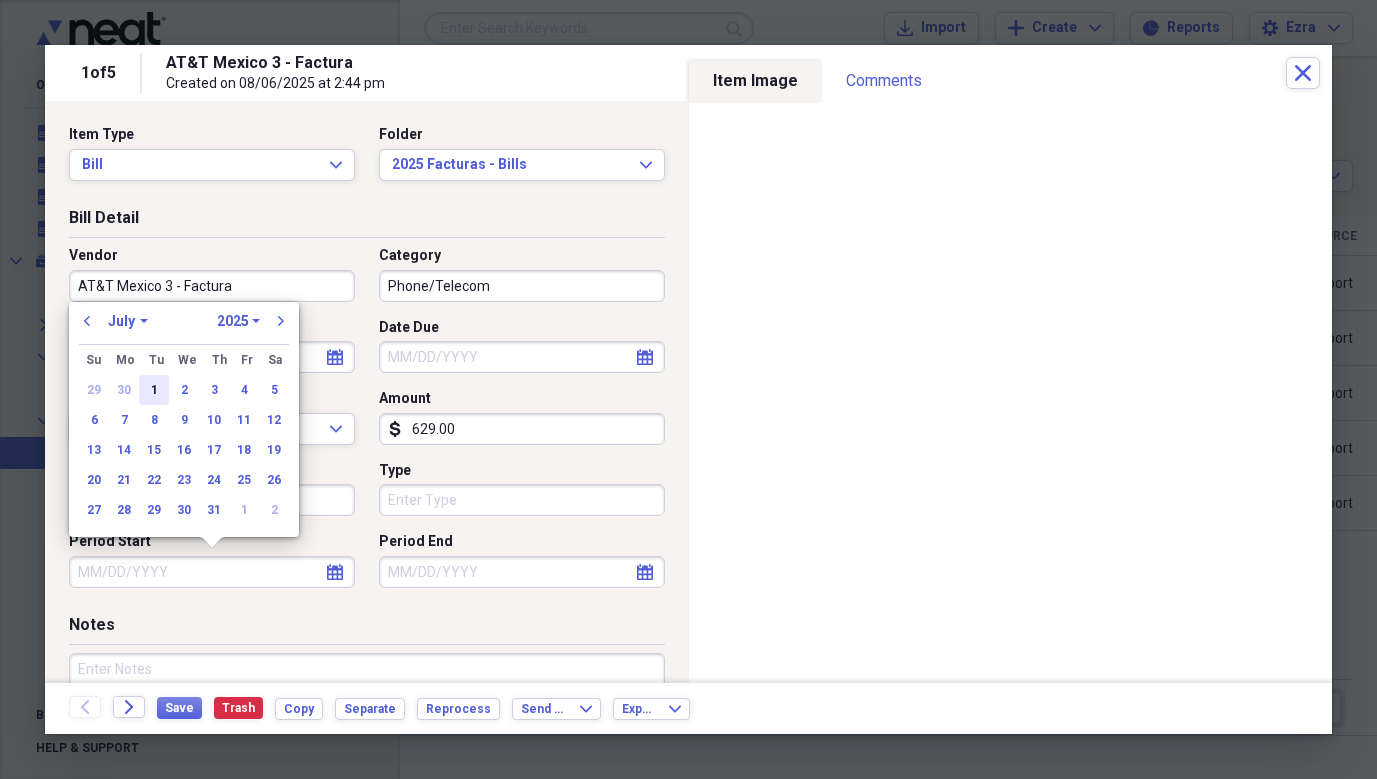 click on "1" at bounding box center (154, 390) 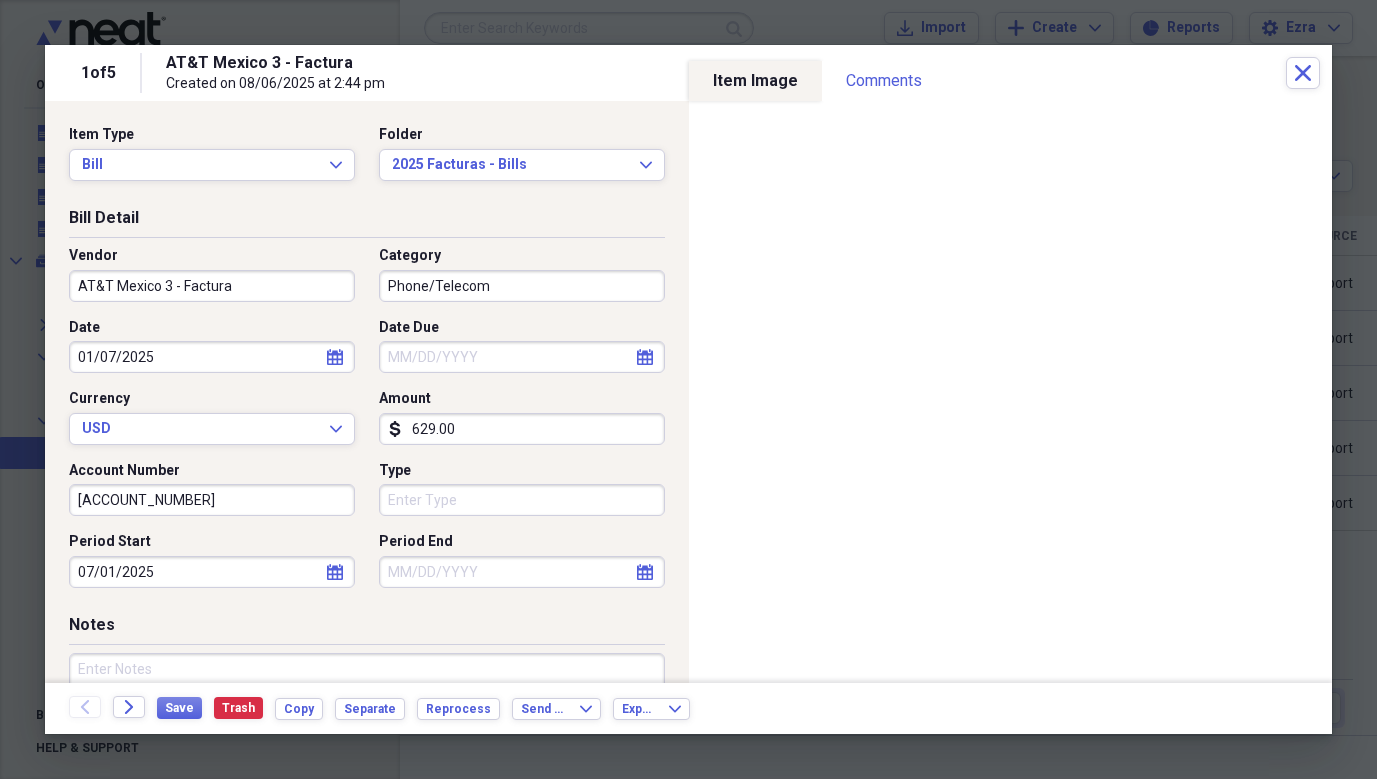 click on "calendar" 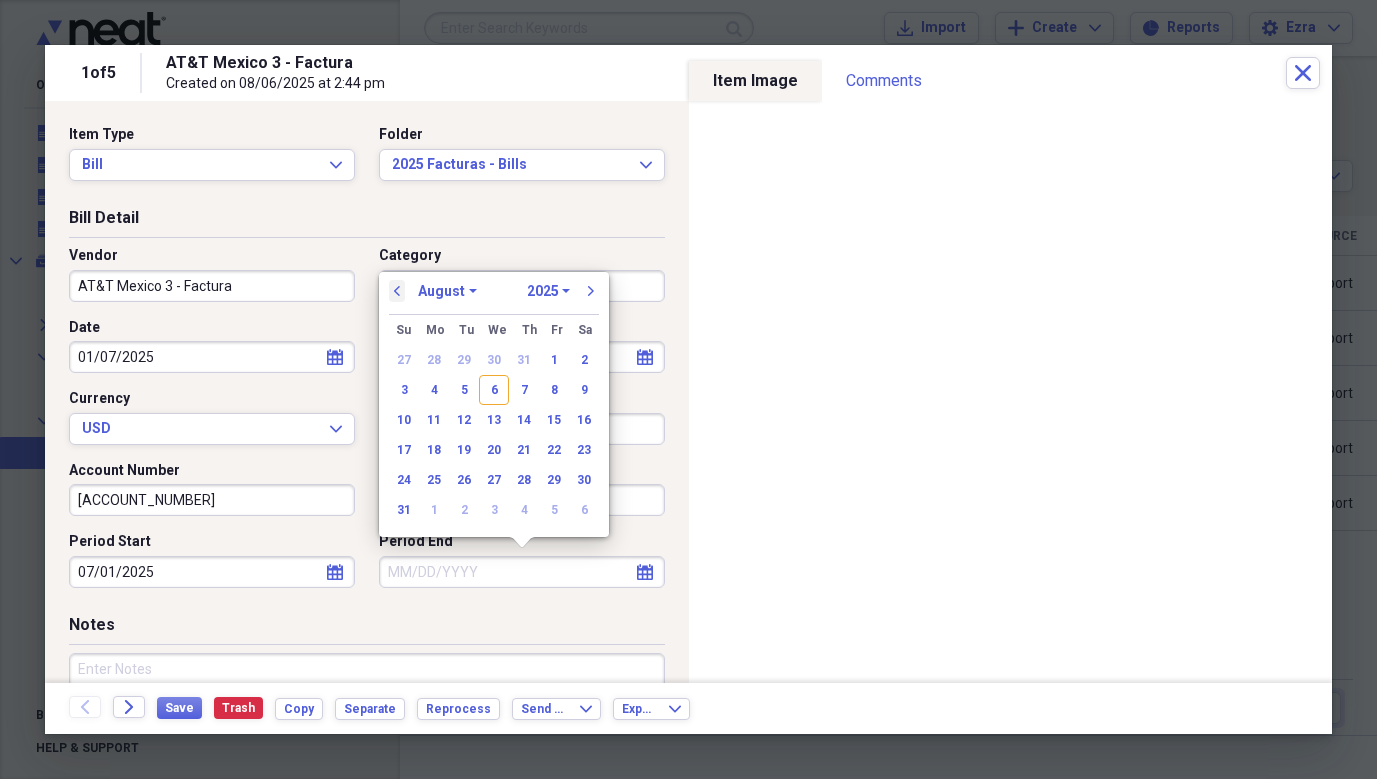 click on "previous" at bounding box center [397, 291] 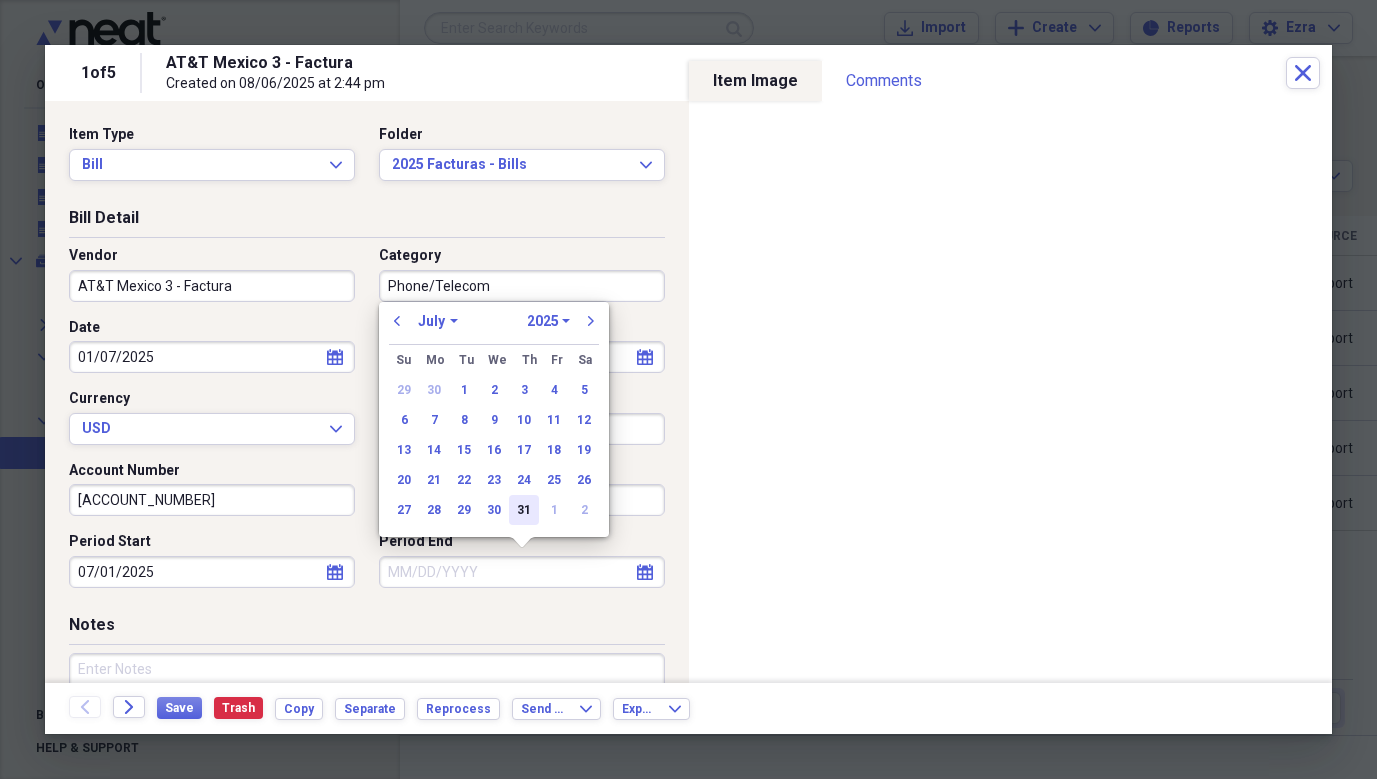 click on "31" at bounding box center [524, 510] 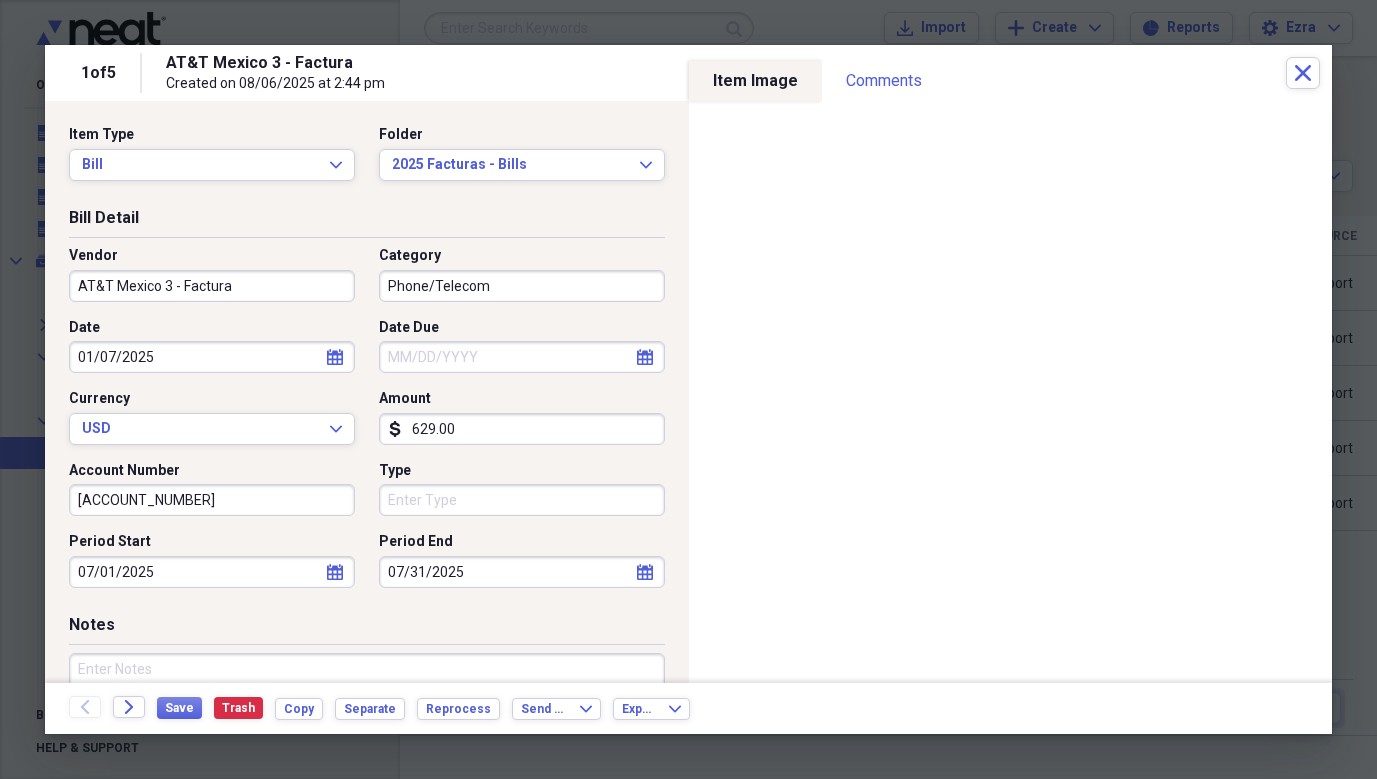 click on "calendar Calendar" at bounding box center (645, 357) 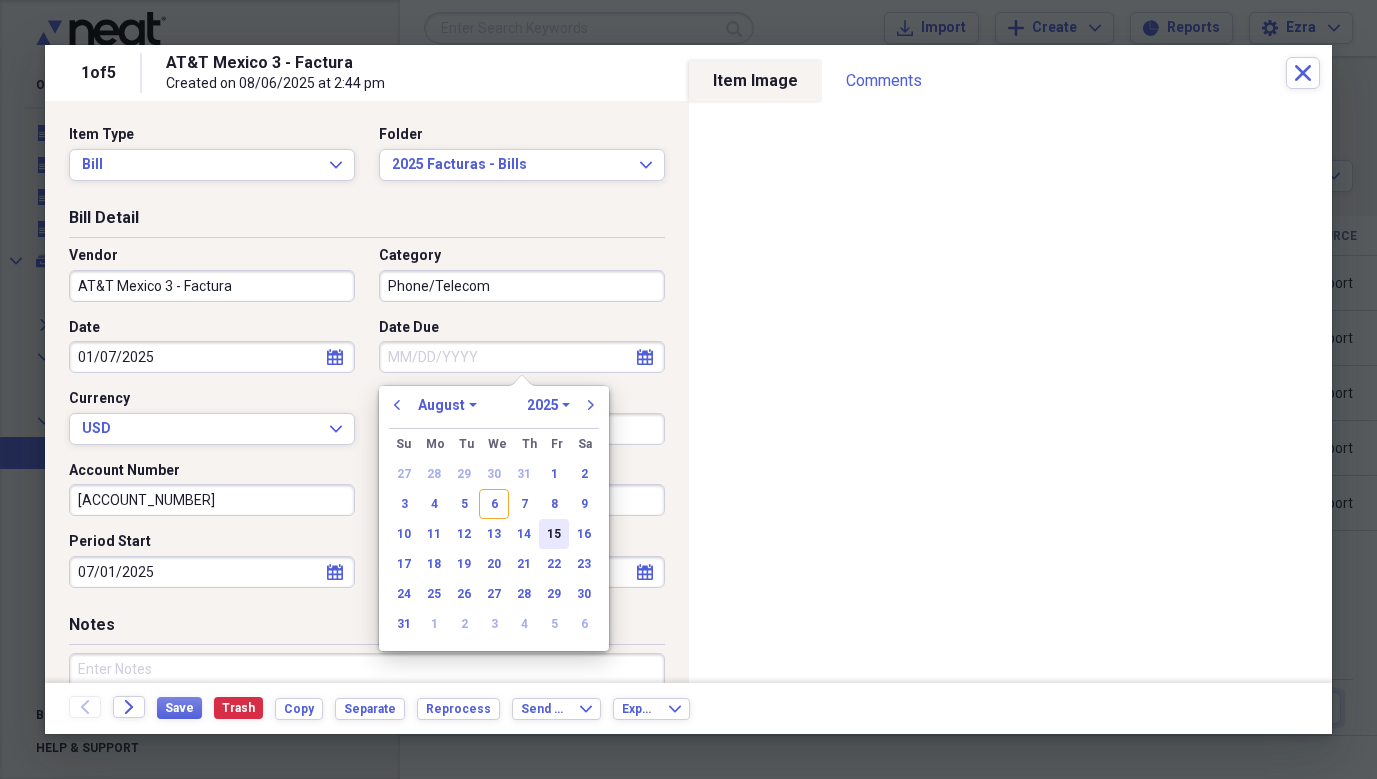click on "15" at bounding box center [554, 534] 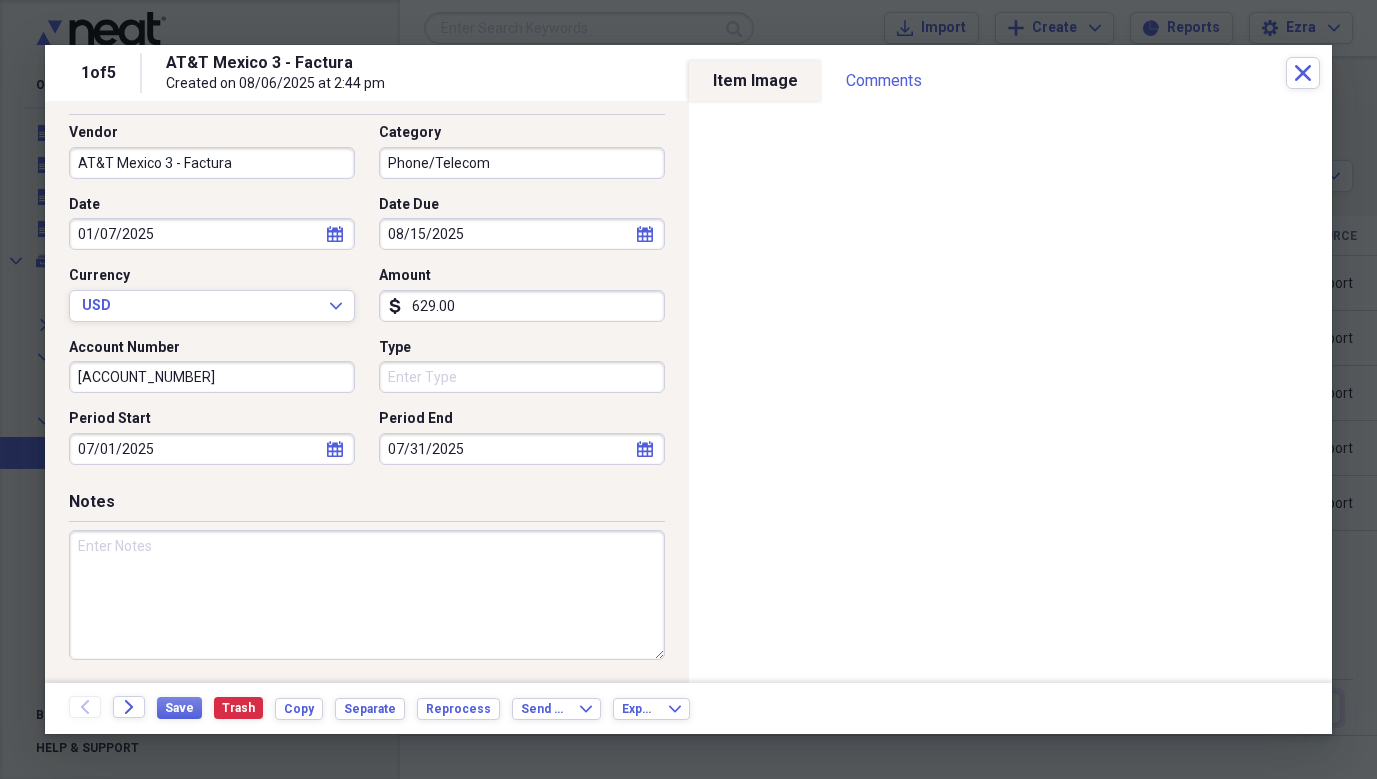 scroll, scrollTop: 122, scrollLeft: 0, axis: vertical 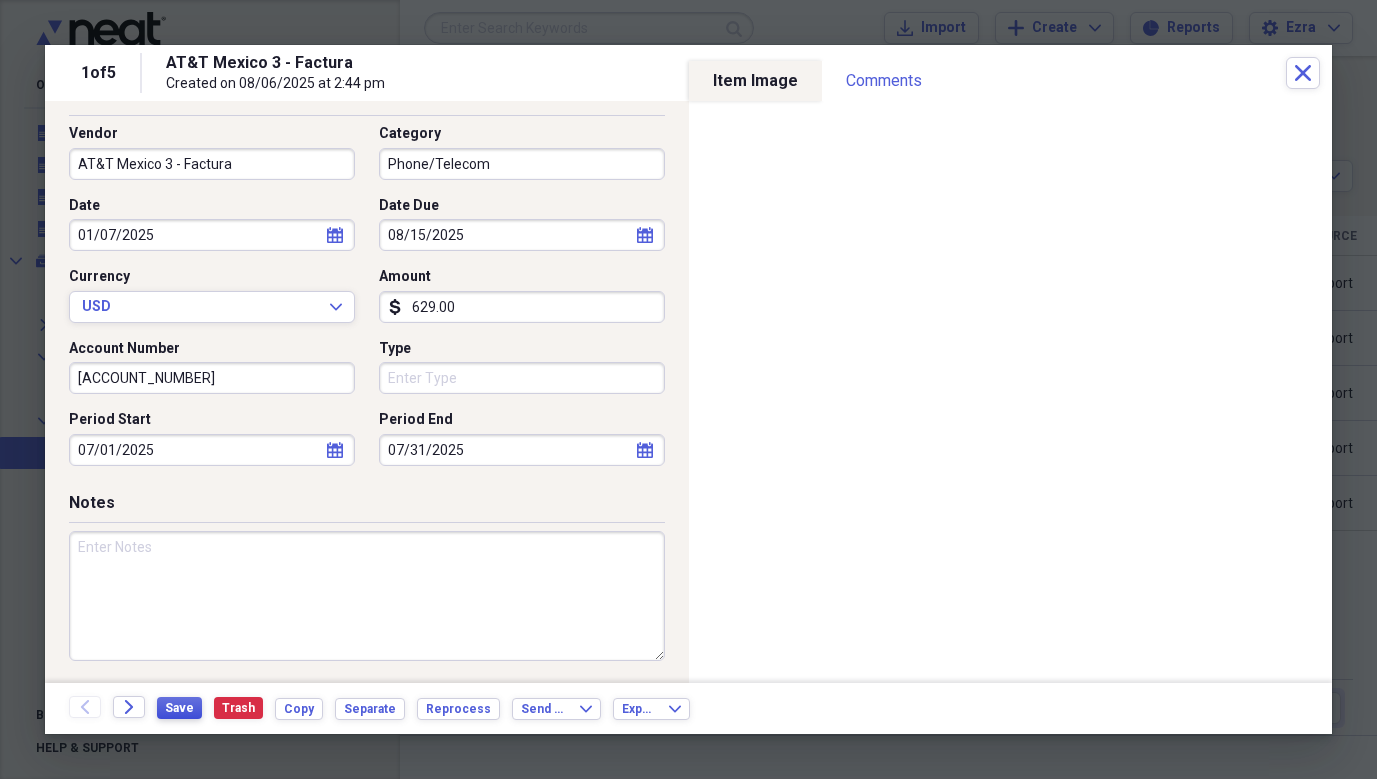click on "Save" at bounding box center (179, 708) 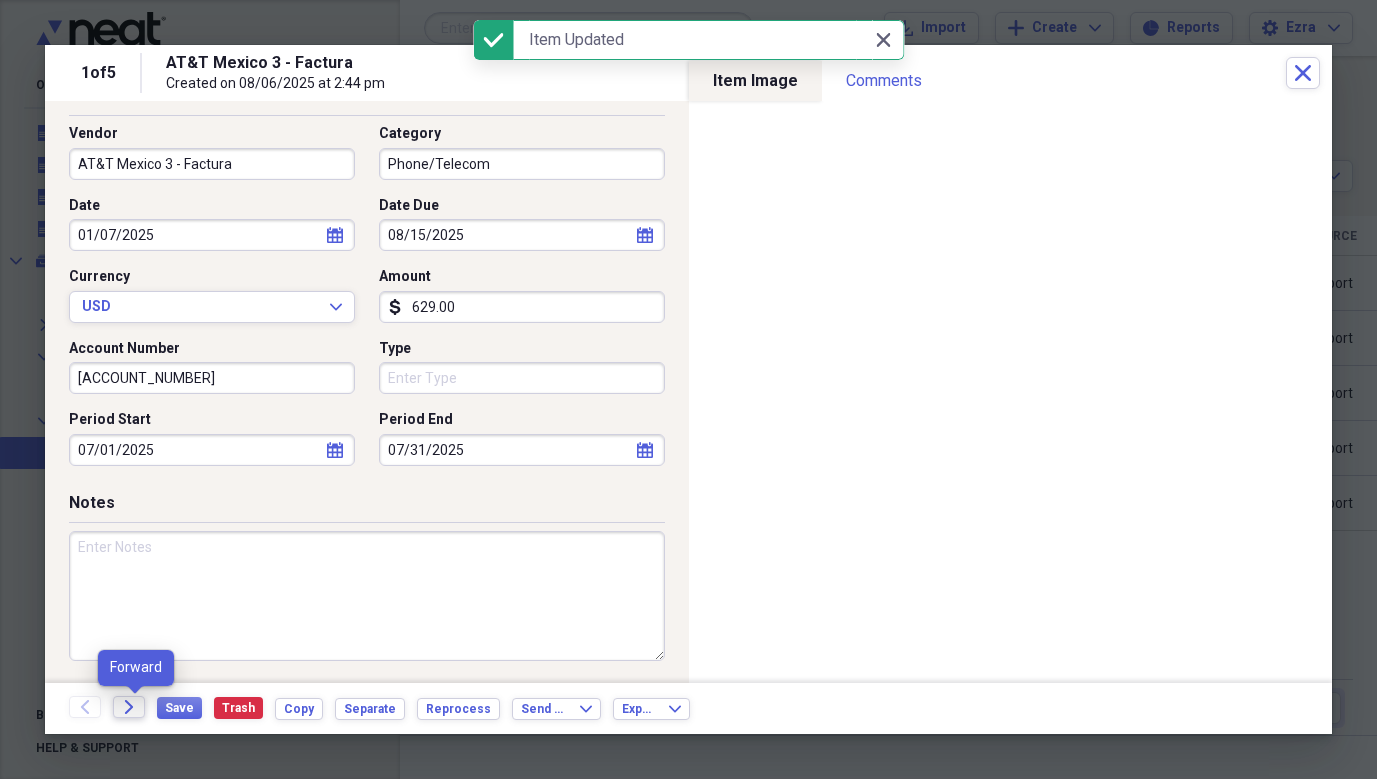 click on "Forward" 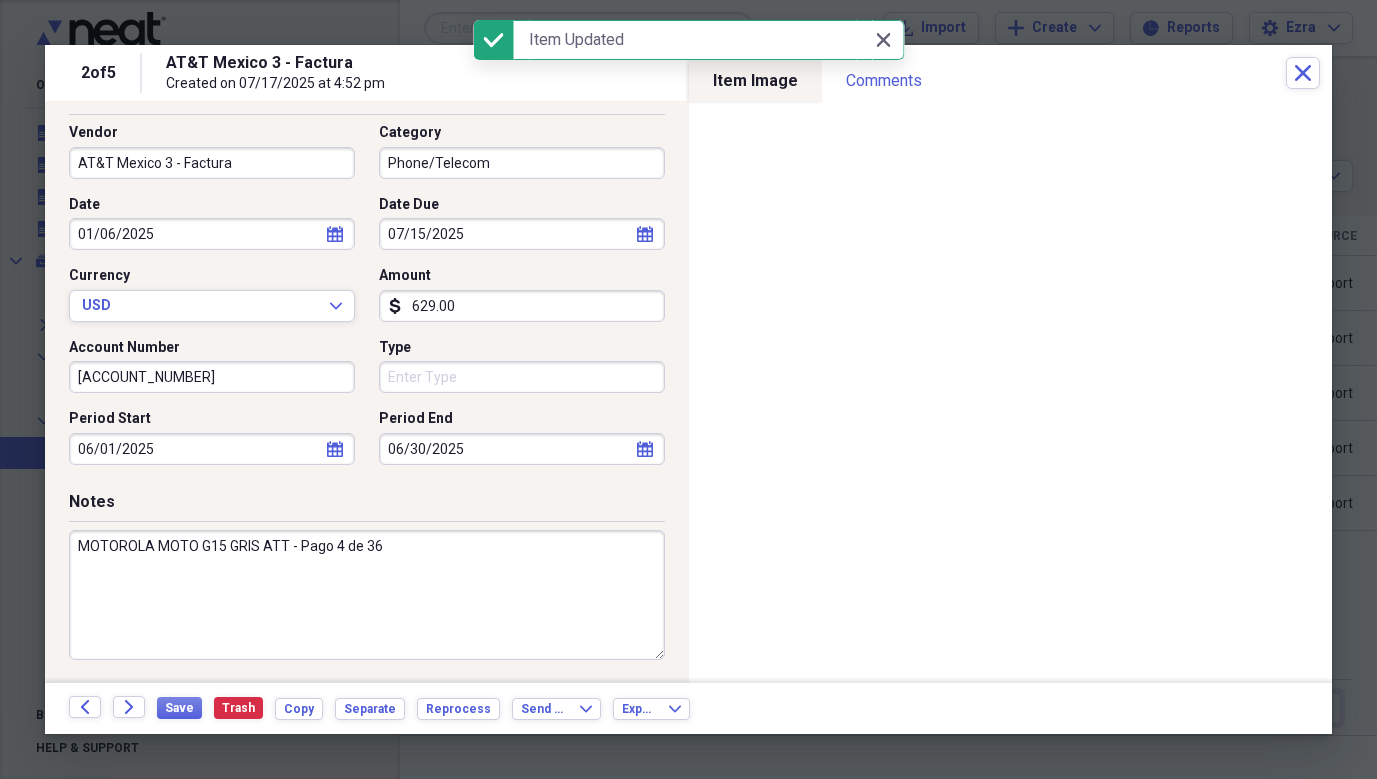 scroll, scrollTop: 122, scrollLeft: 0, axis: vertical 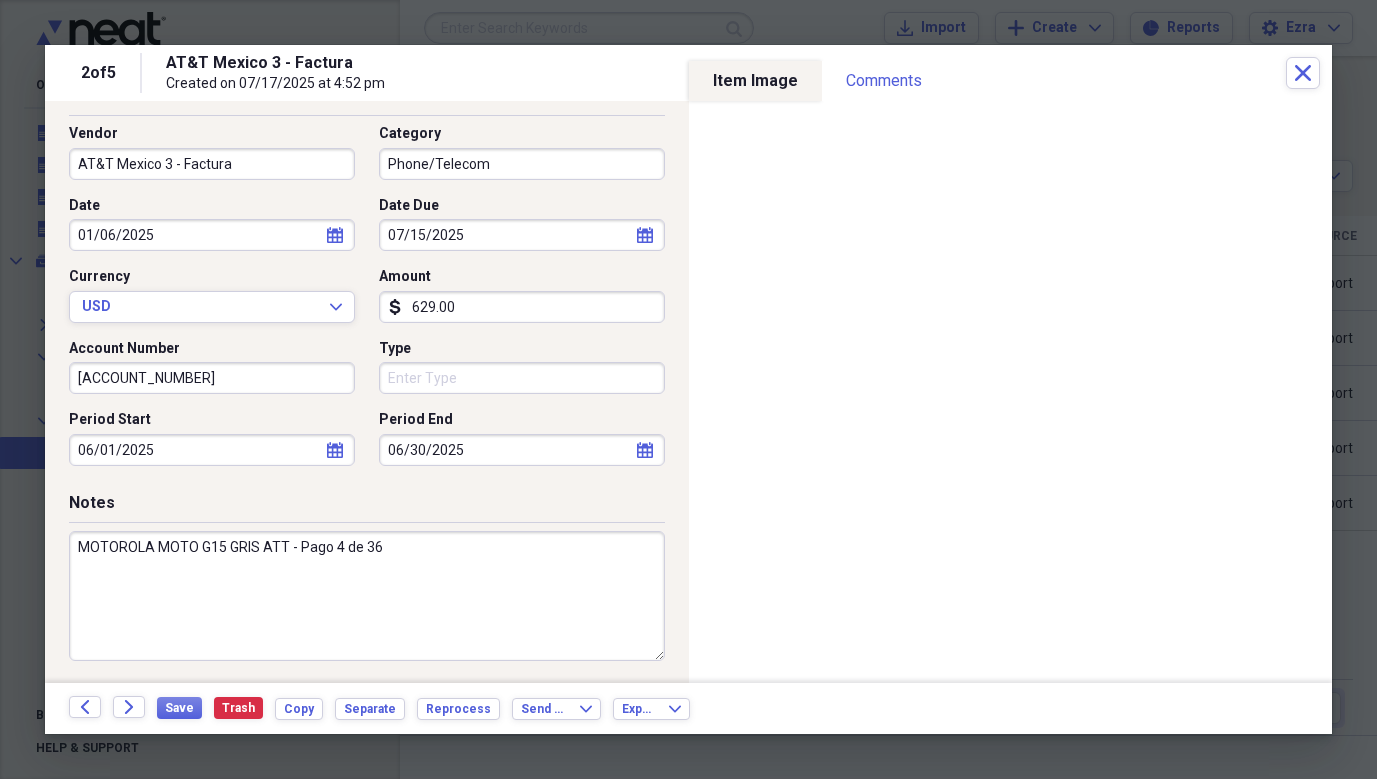 drag, startPoint x: 74, startPoint y: 539, endPoint x: 441, endPoint y: 553, distance: 367.26694 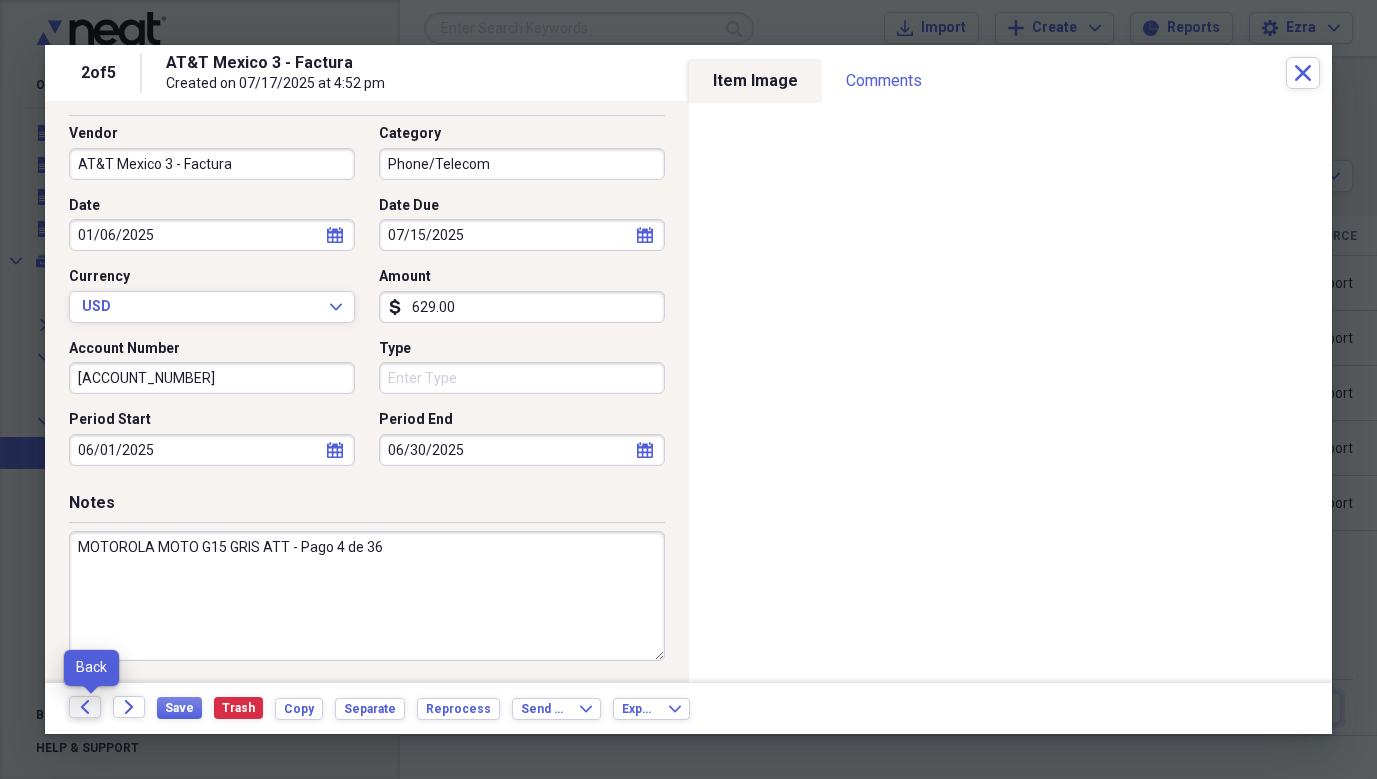 click on "Back" 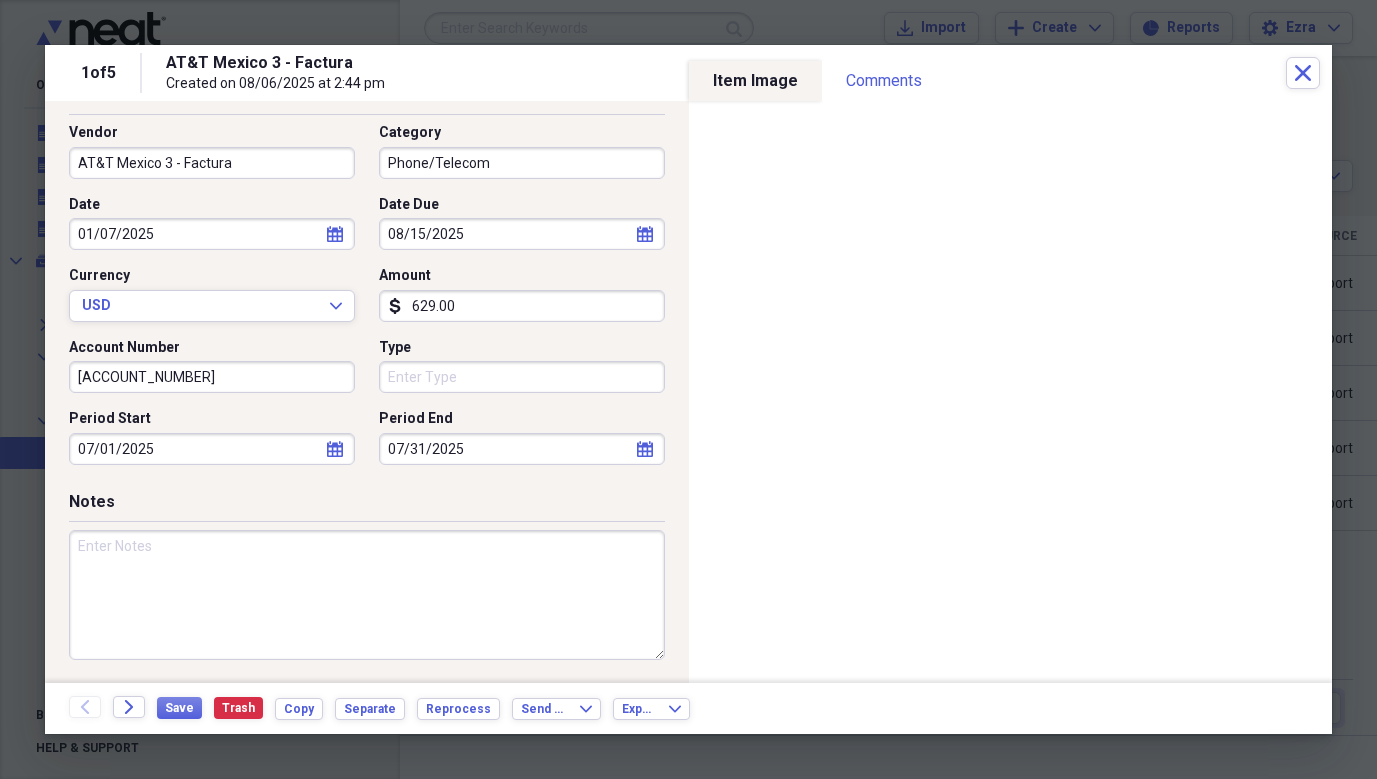 scroll, scrollTop: 122, scrollLeft: 0, axis: vertical 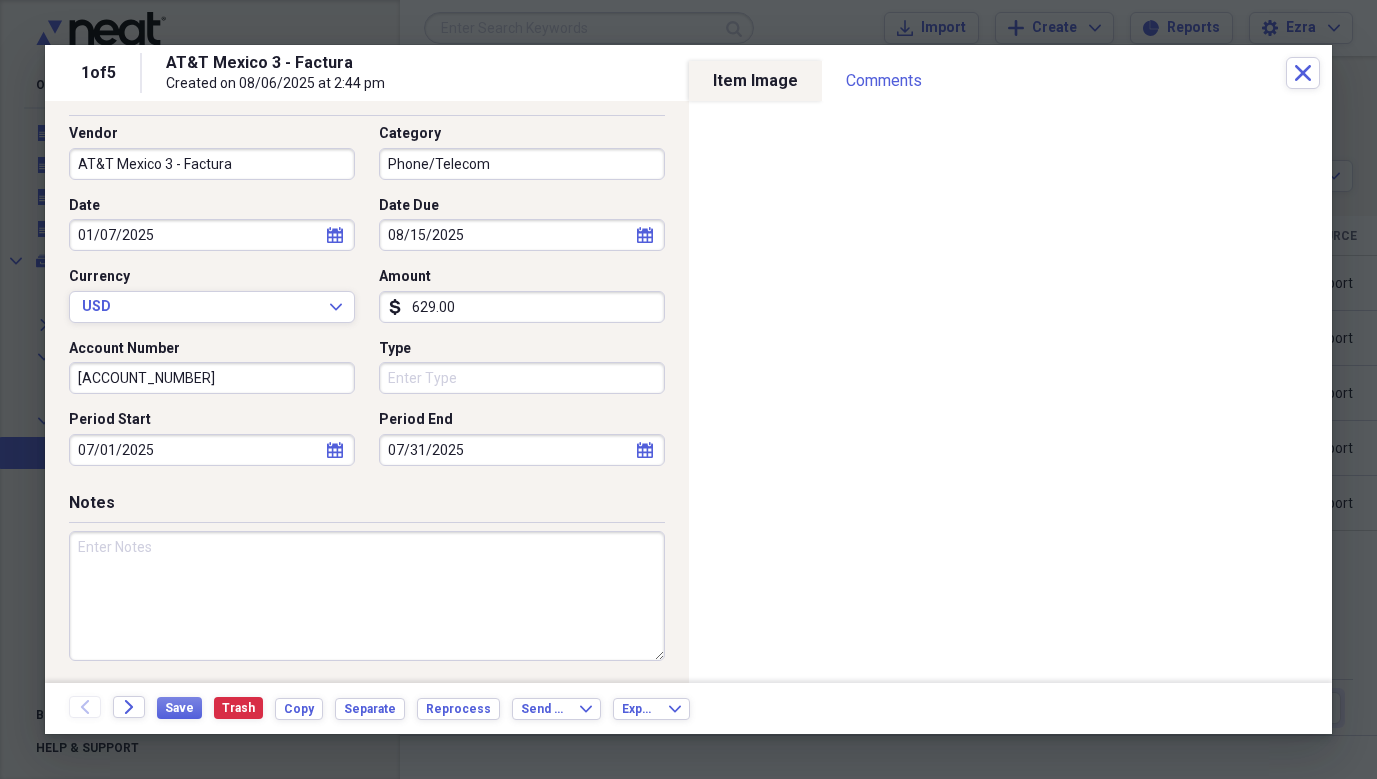 click at bounding box center (367, 596) 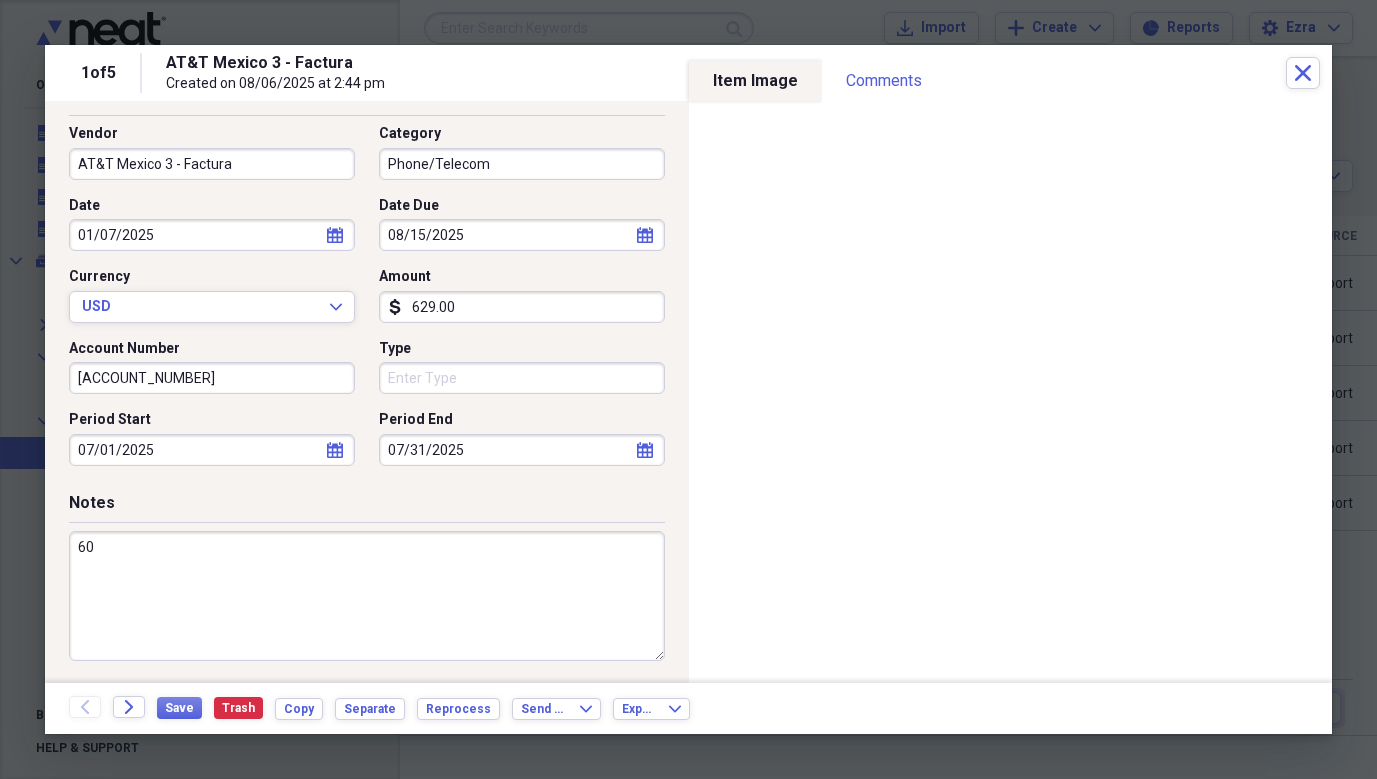 type on "6" 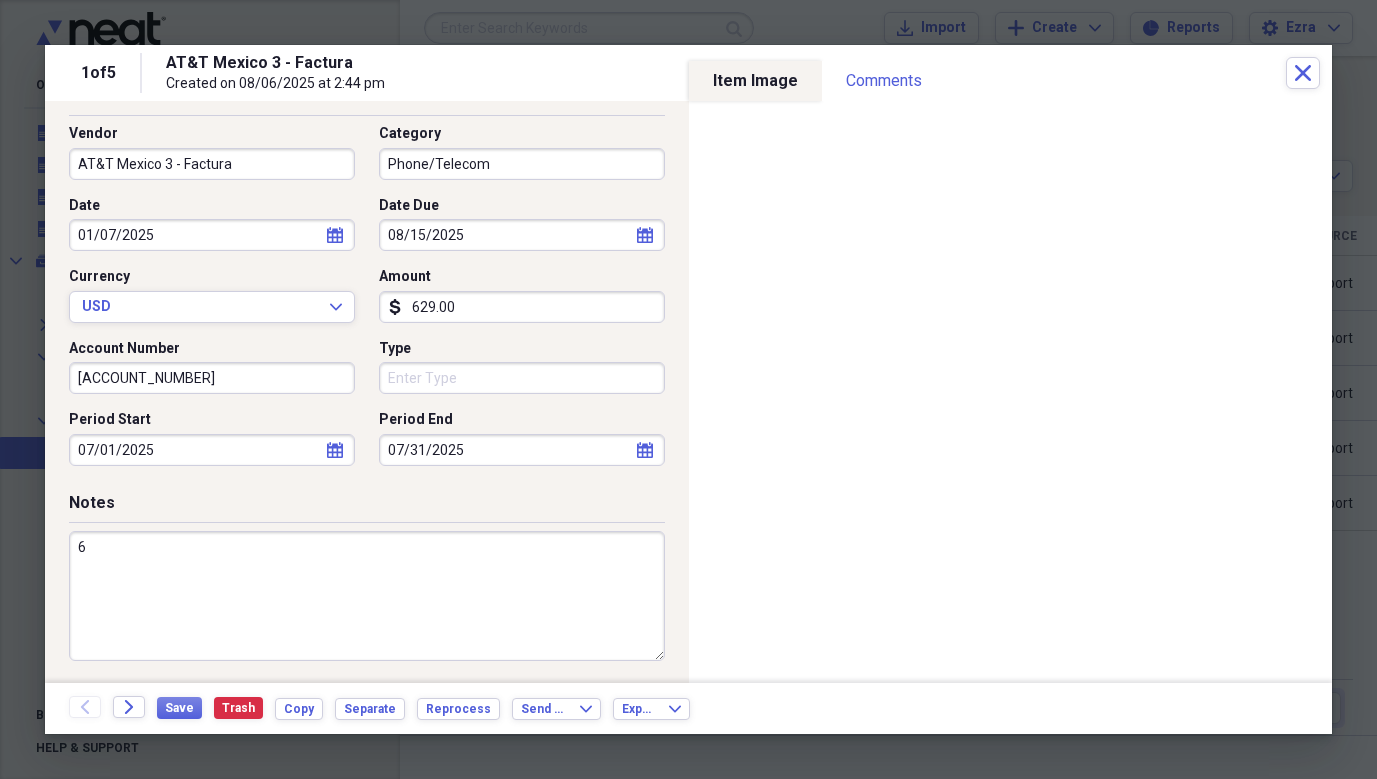 type 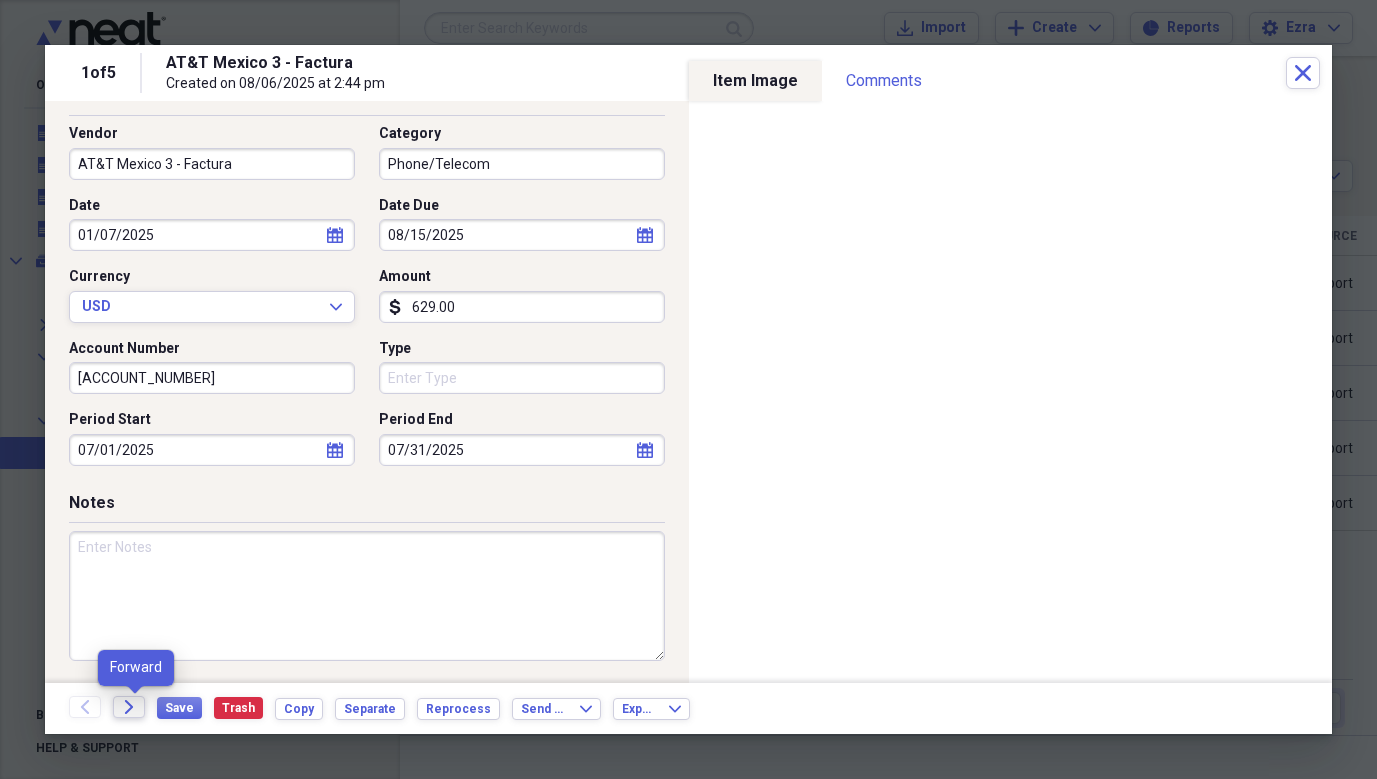 click on "Forward" 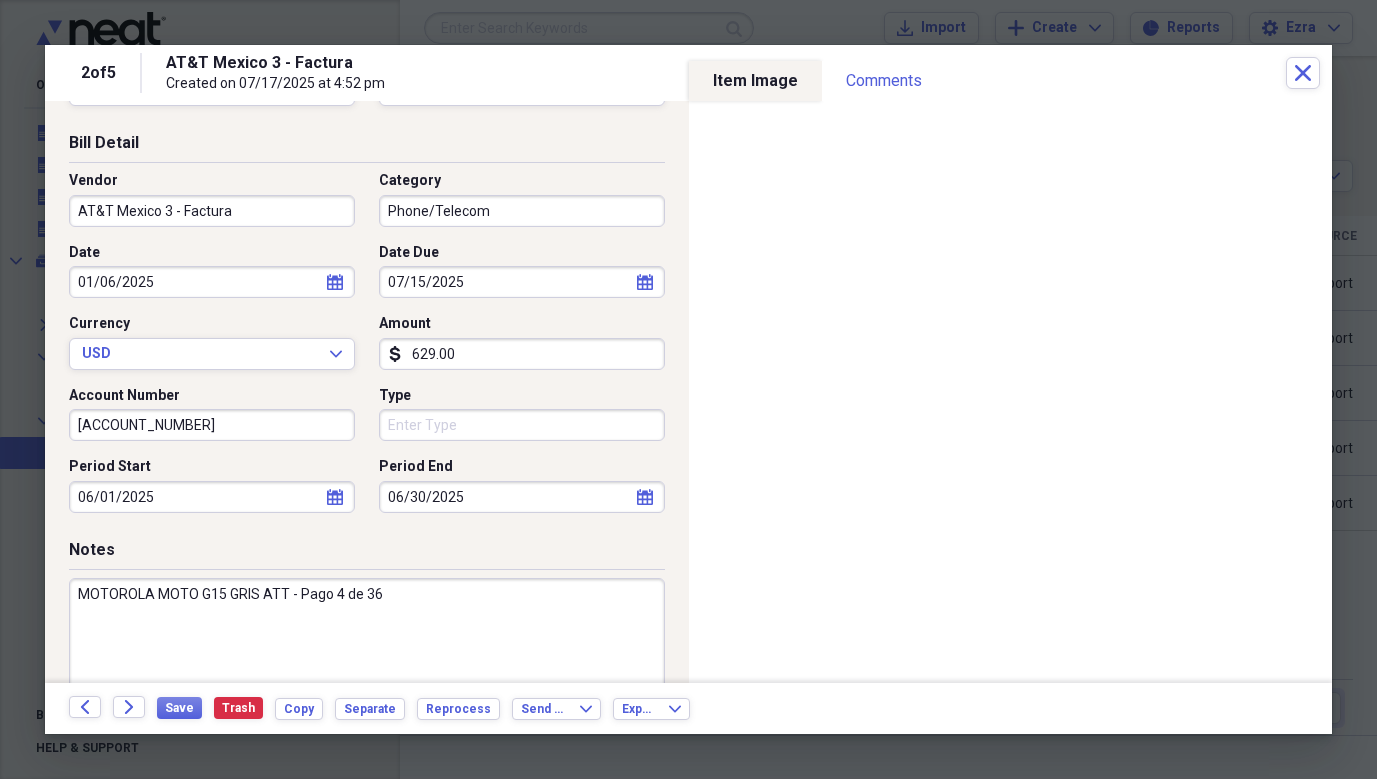 scroll, scrollTop: 78, scrollLeft: 0, axis: vertical 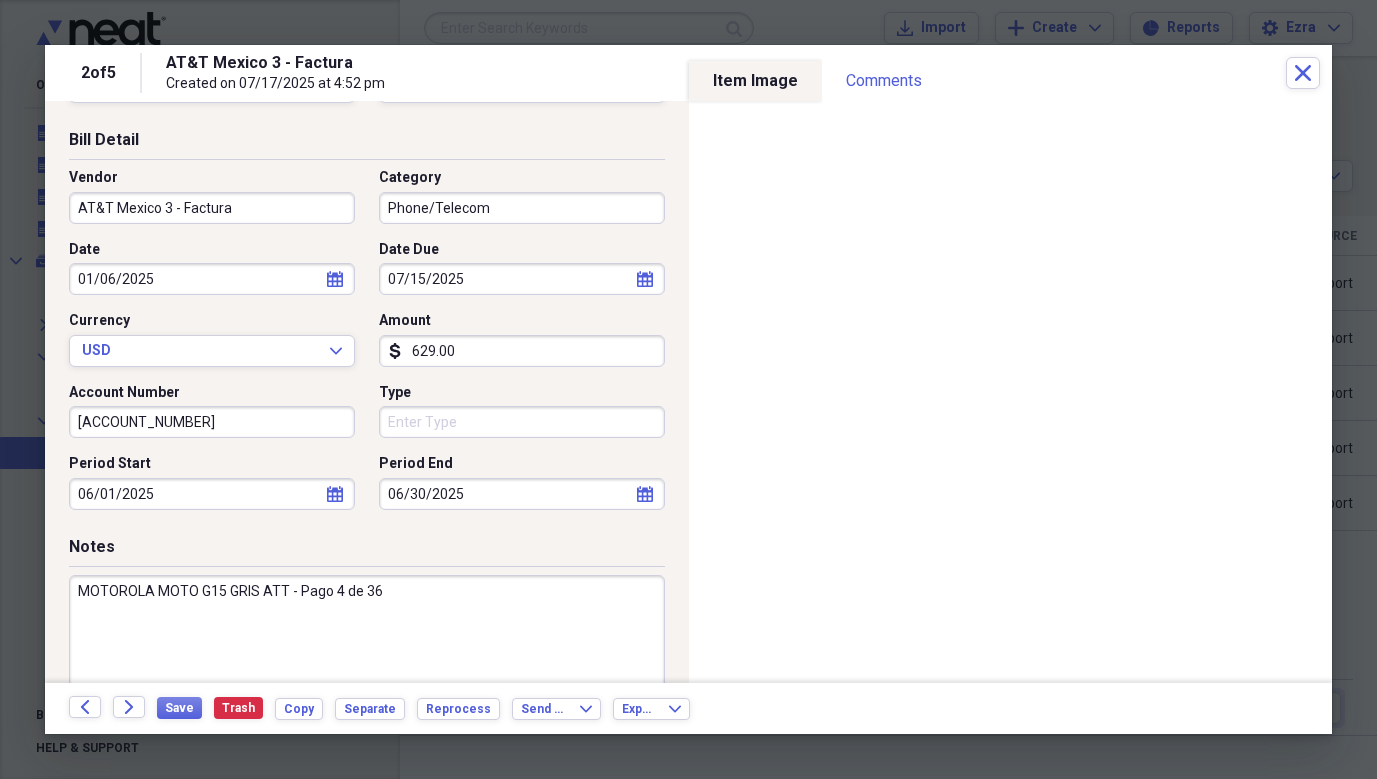 drag, startPoint x: 79, startPoint y: 585, endPoint x: 458, endPoint y: 585, distance: 379 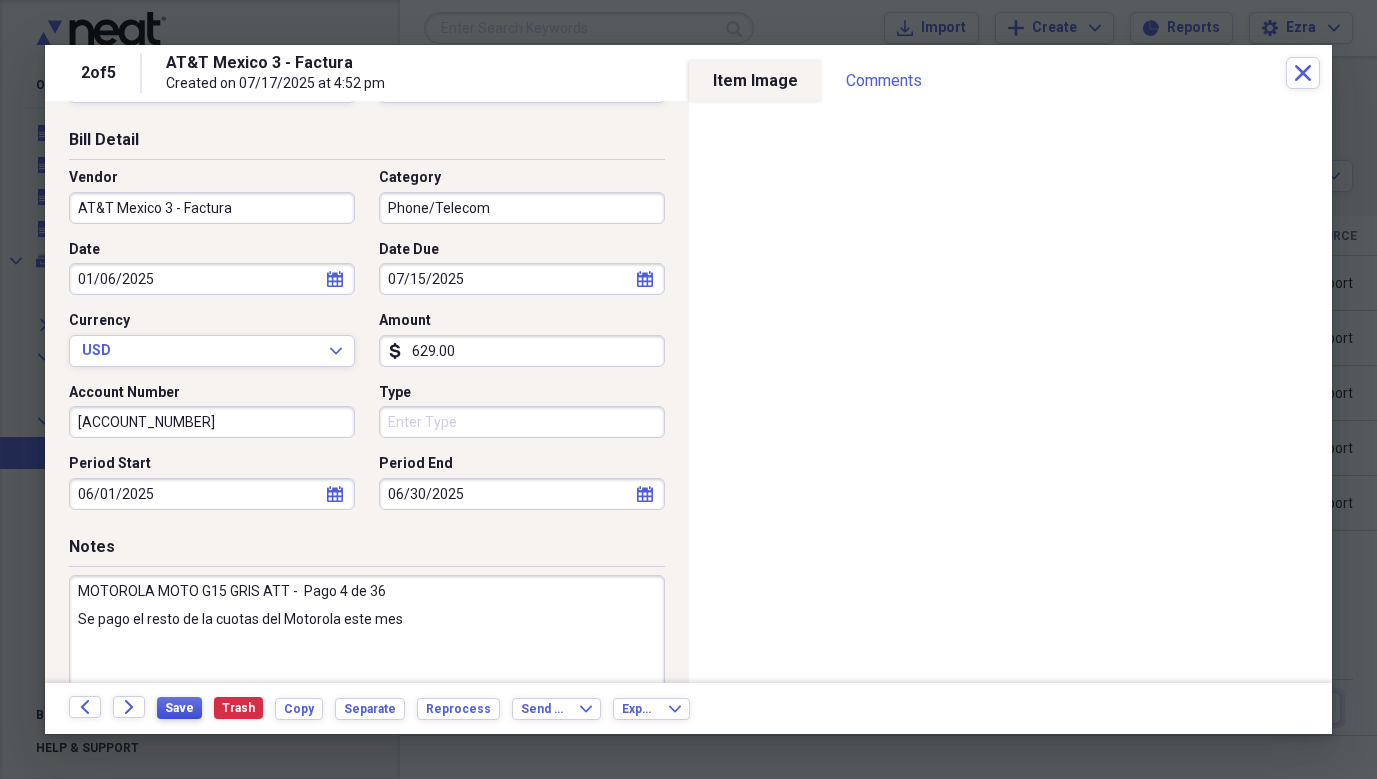 type on "MOTOROLA MOTO G15 GRIS ATT -  Pago 4 de 36
Se pago el resto de la cuotas del Motorola este mes" 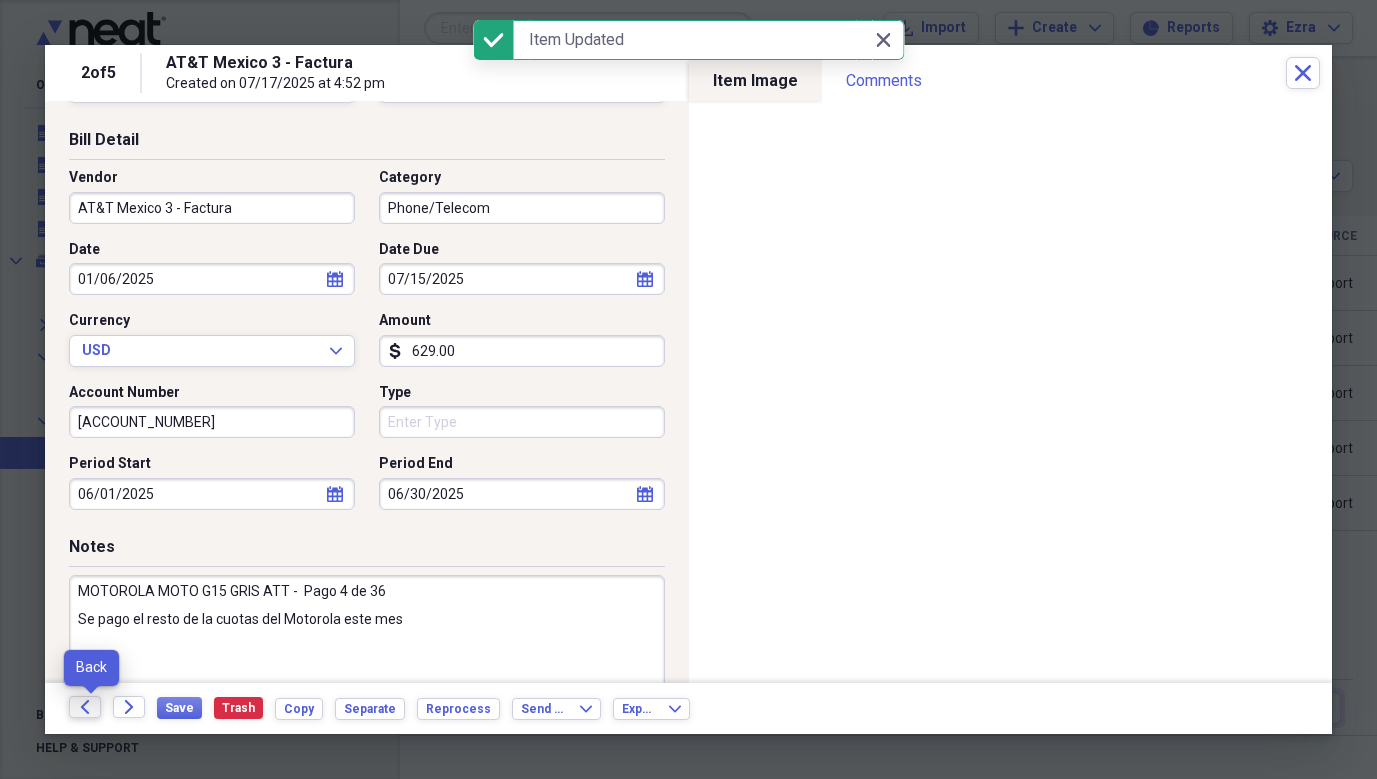 click on "Back" 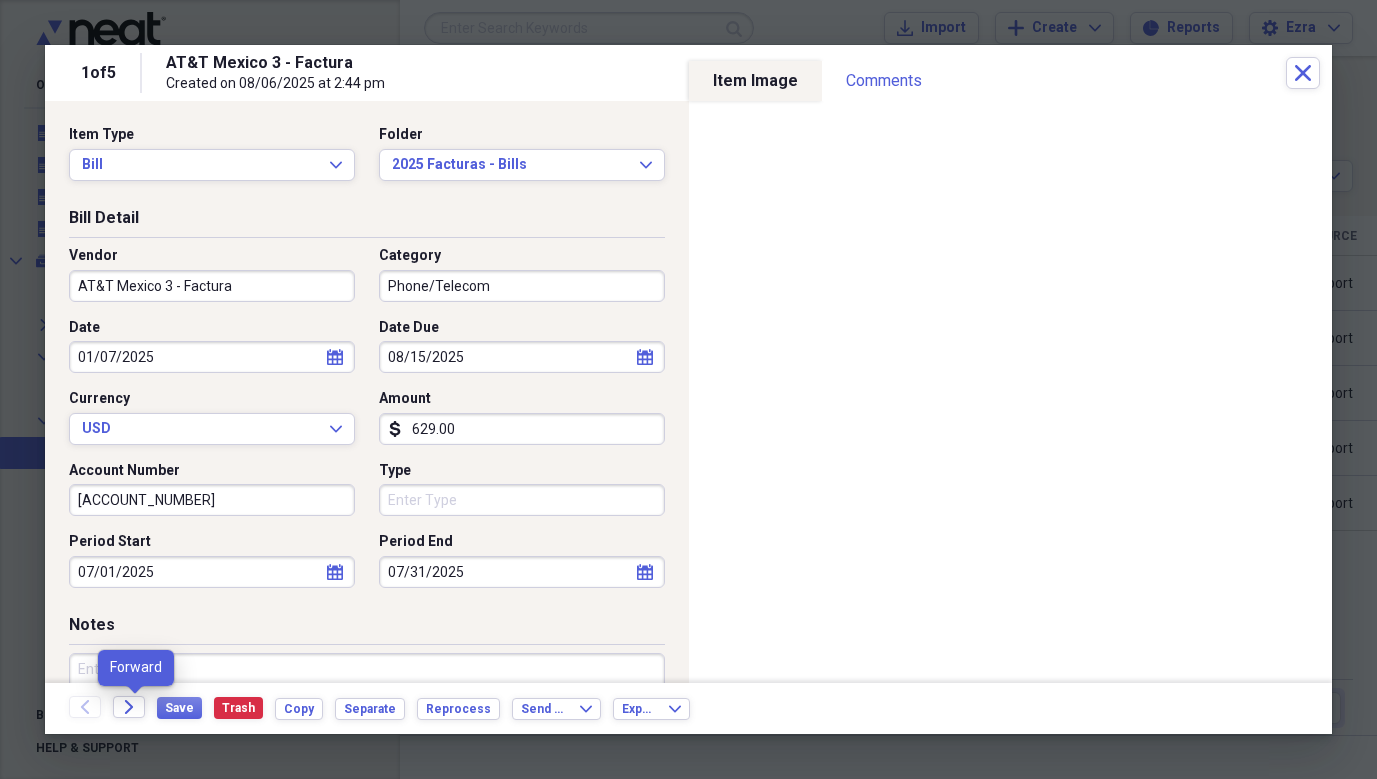 click on "Forward" at bounding box center (135, 708) 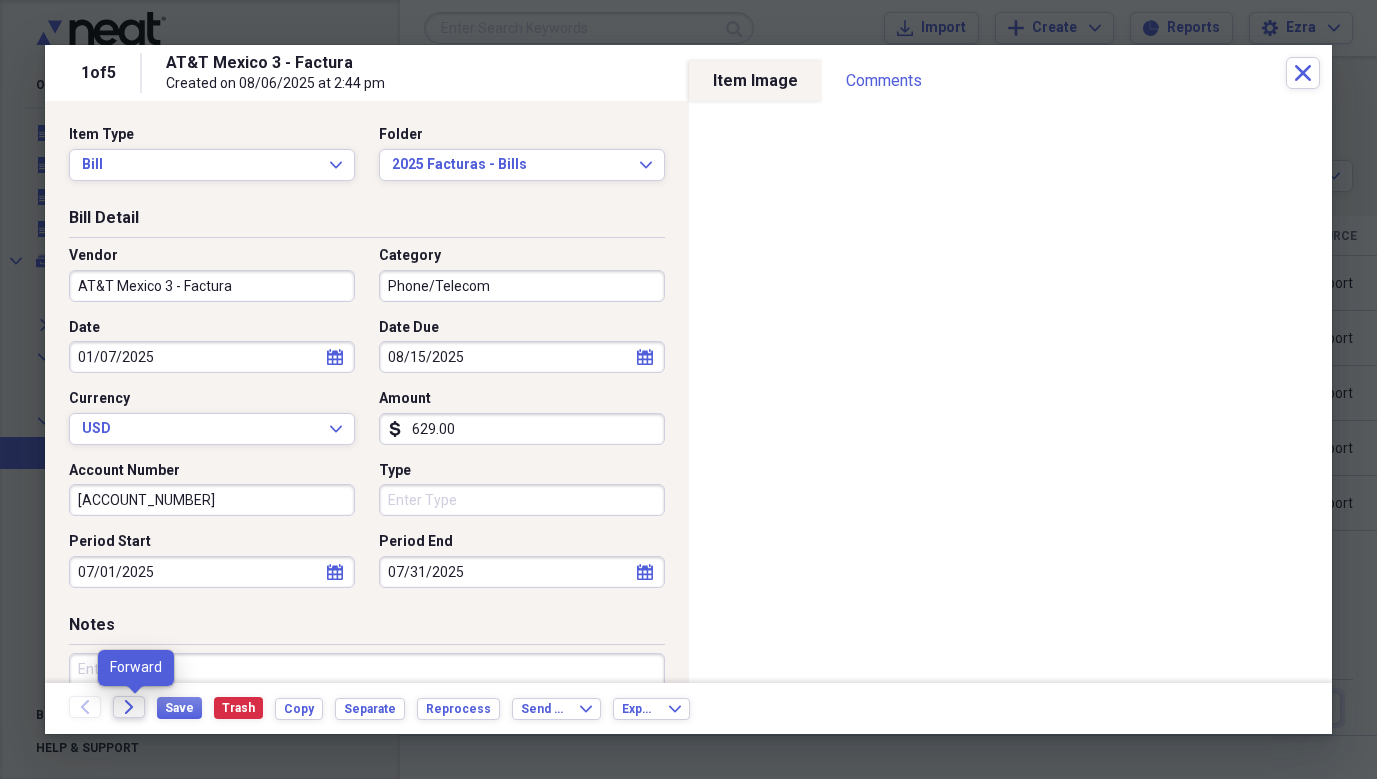click on "Forward" 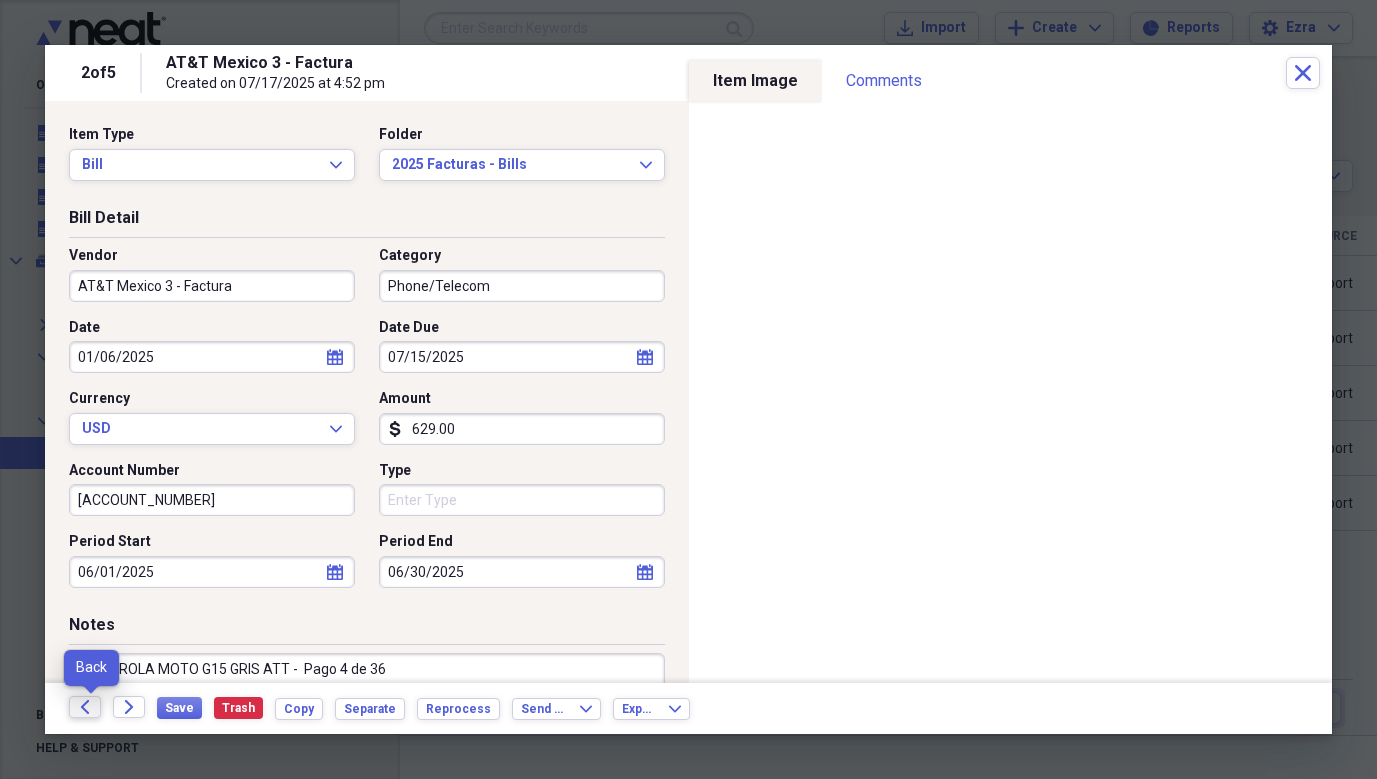 click on "Back" 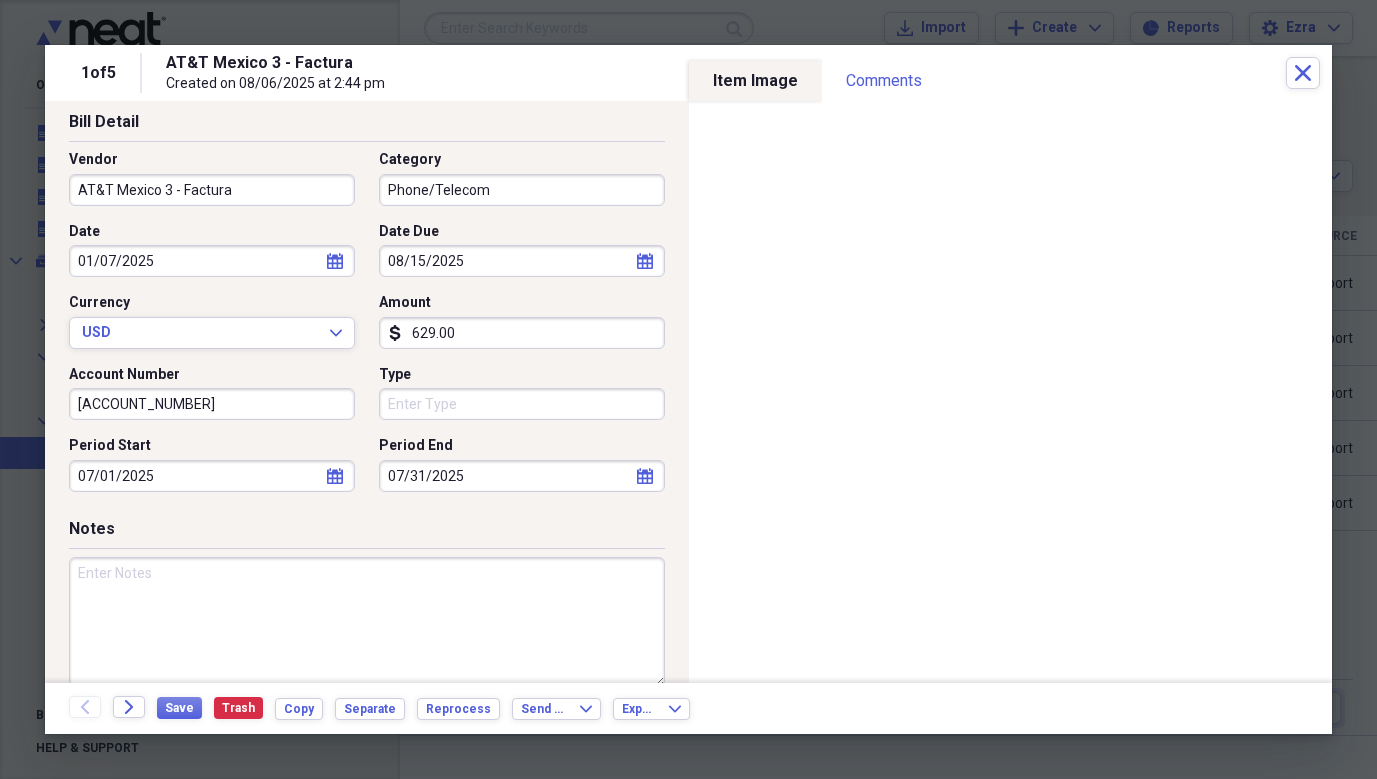 scroll, scrollTop: 109, scrollLeft: 0, axis: vertical 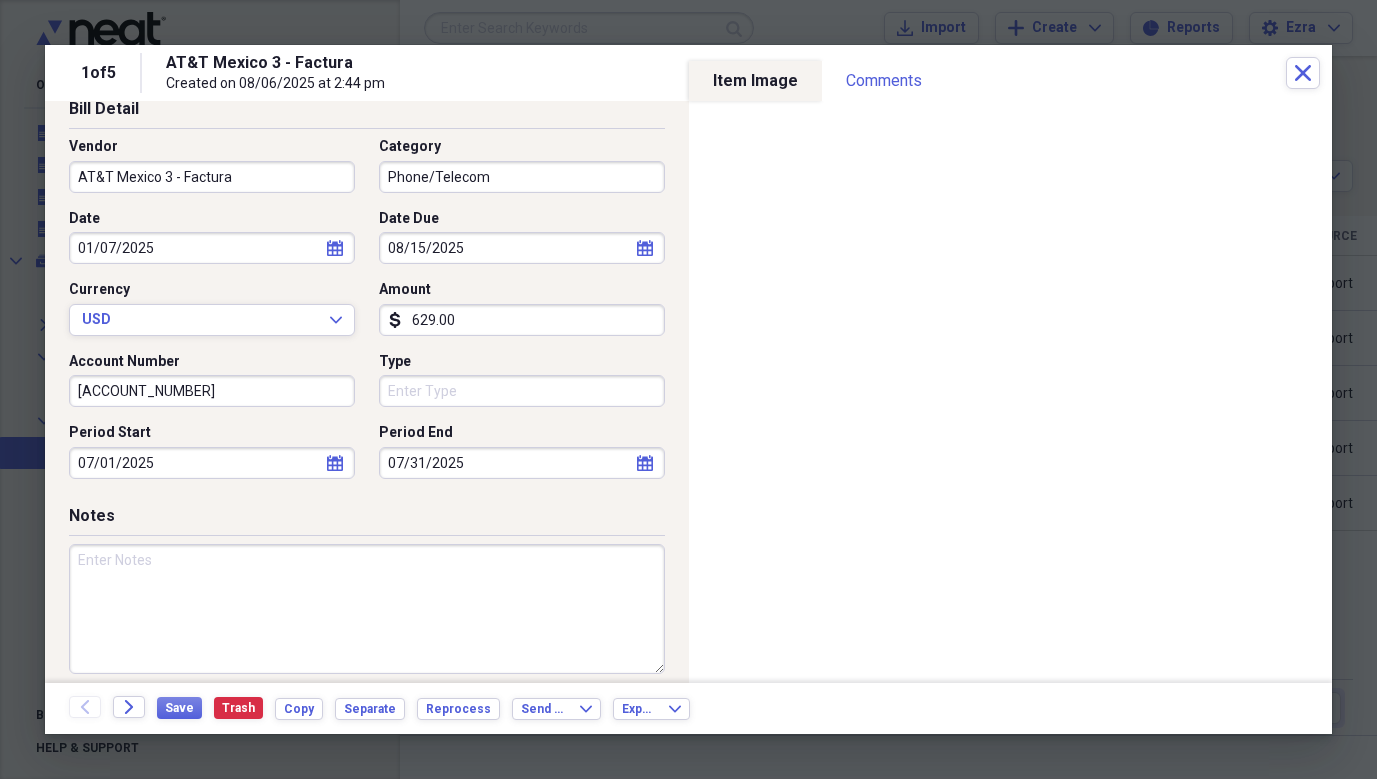 click at bounding box center [367, 609] 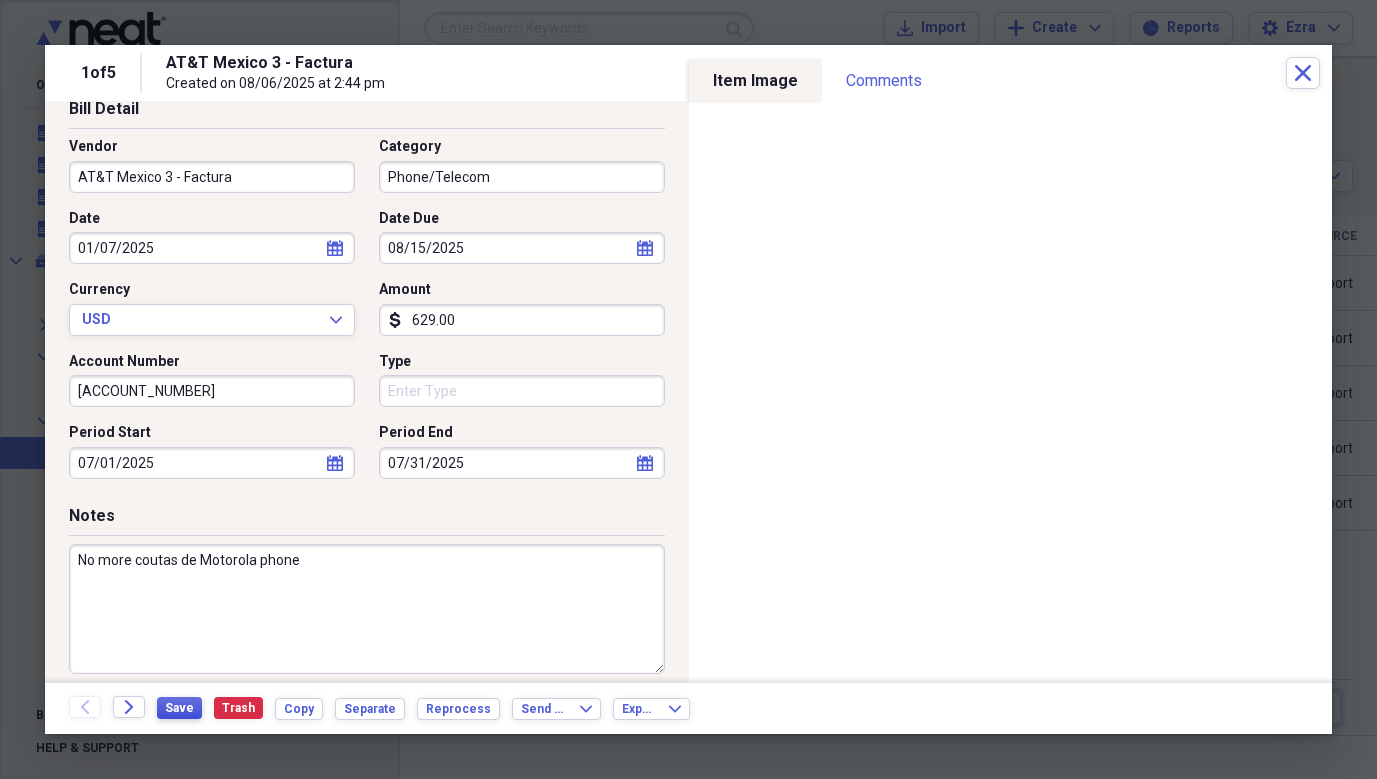 type on "No more coutas de Motorola phone" 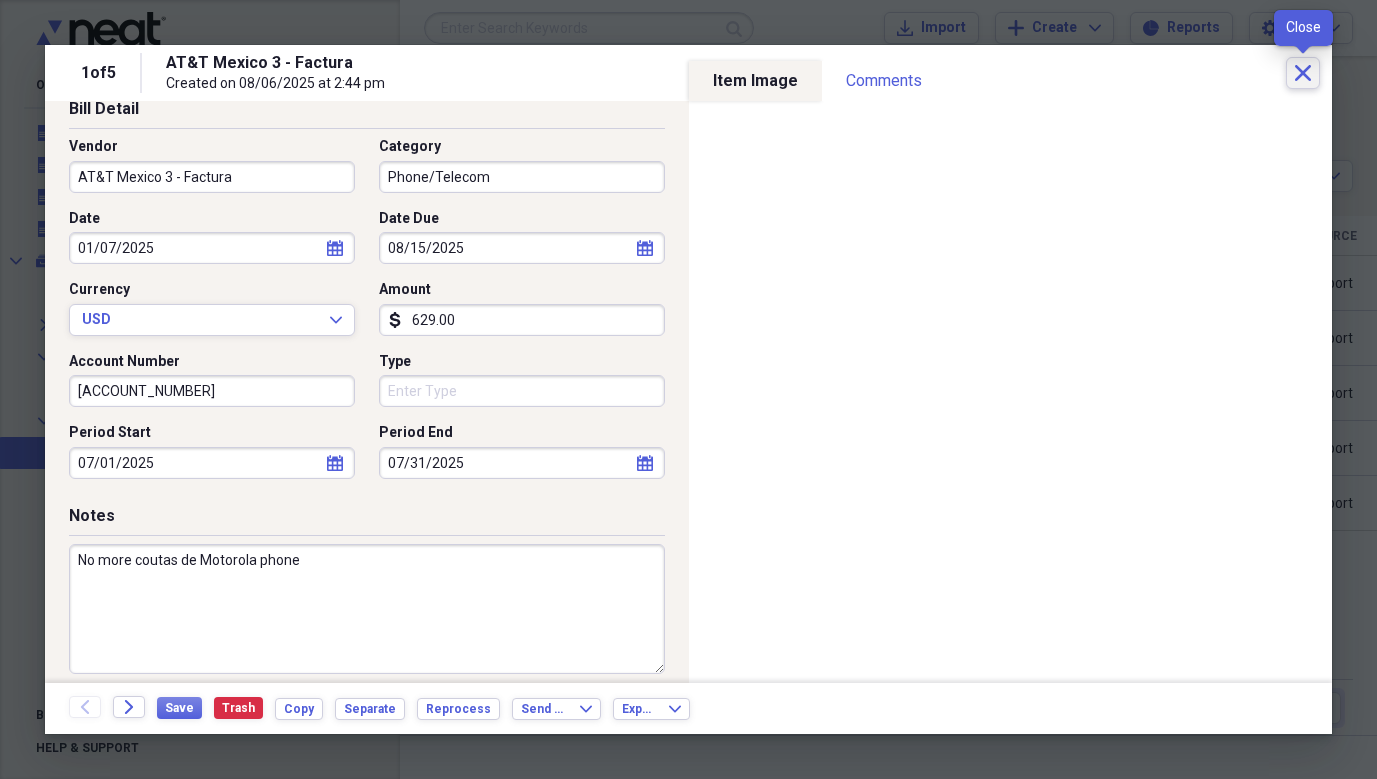 click on "Close" at bounding box center (1303, 73) 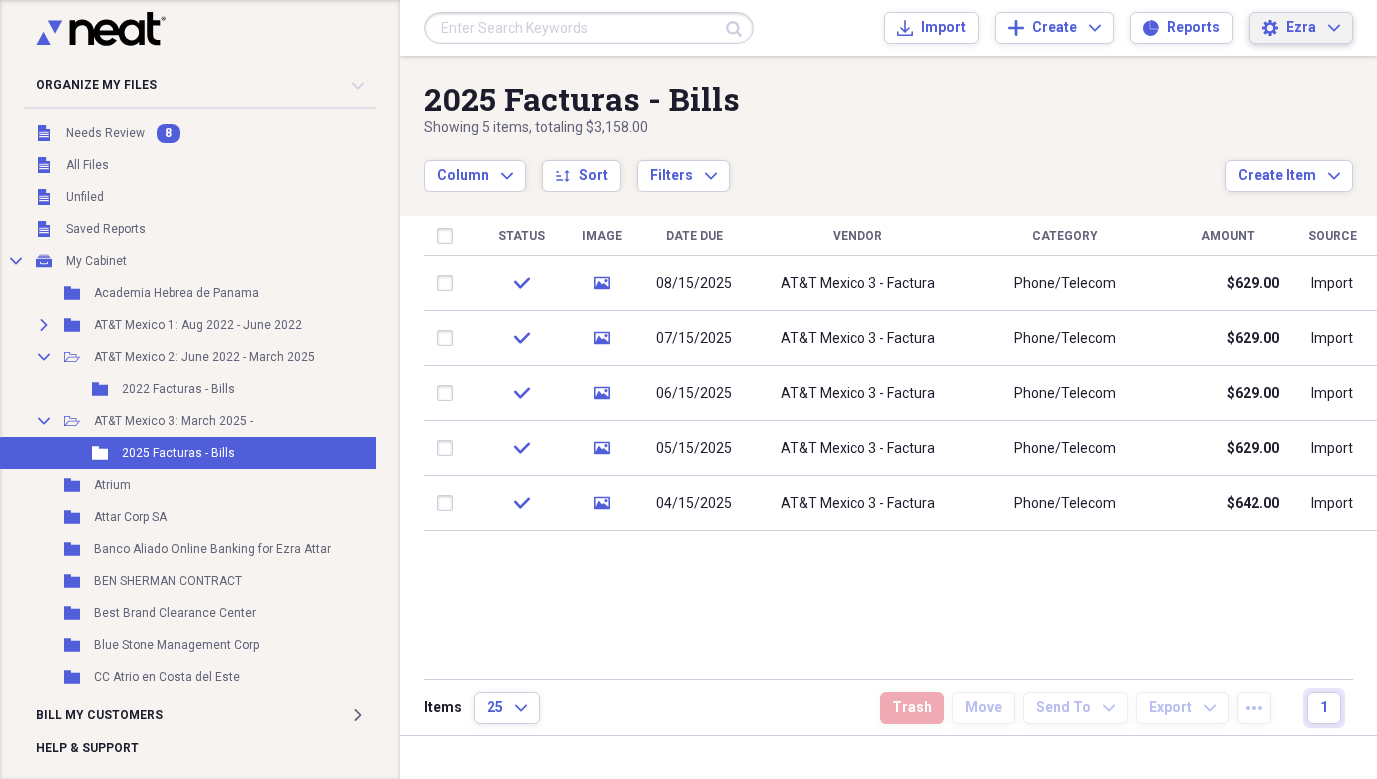 click on "Ezra Expand" at bounding box center (1313, 28) 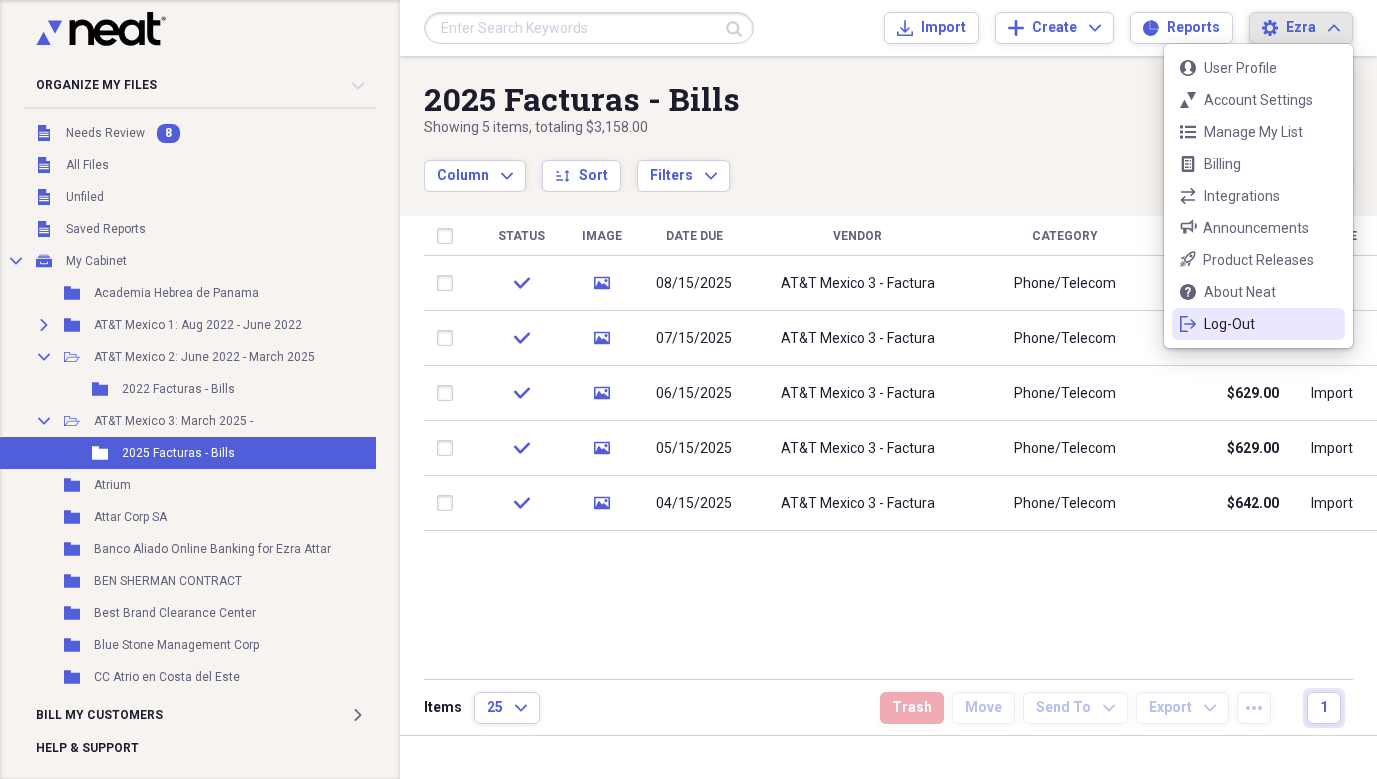 click on "Log-Out" at bounding box center [1258, 324] 